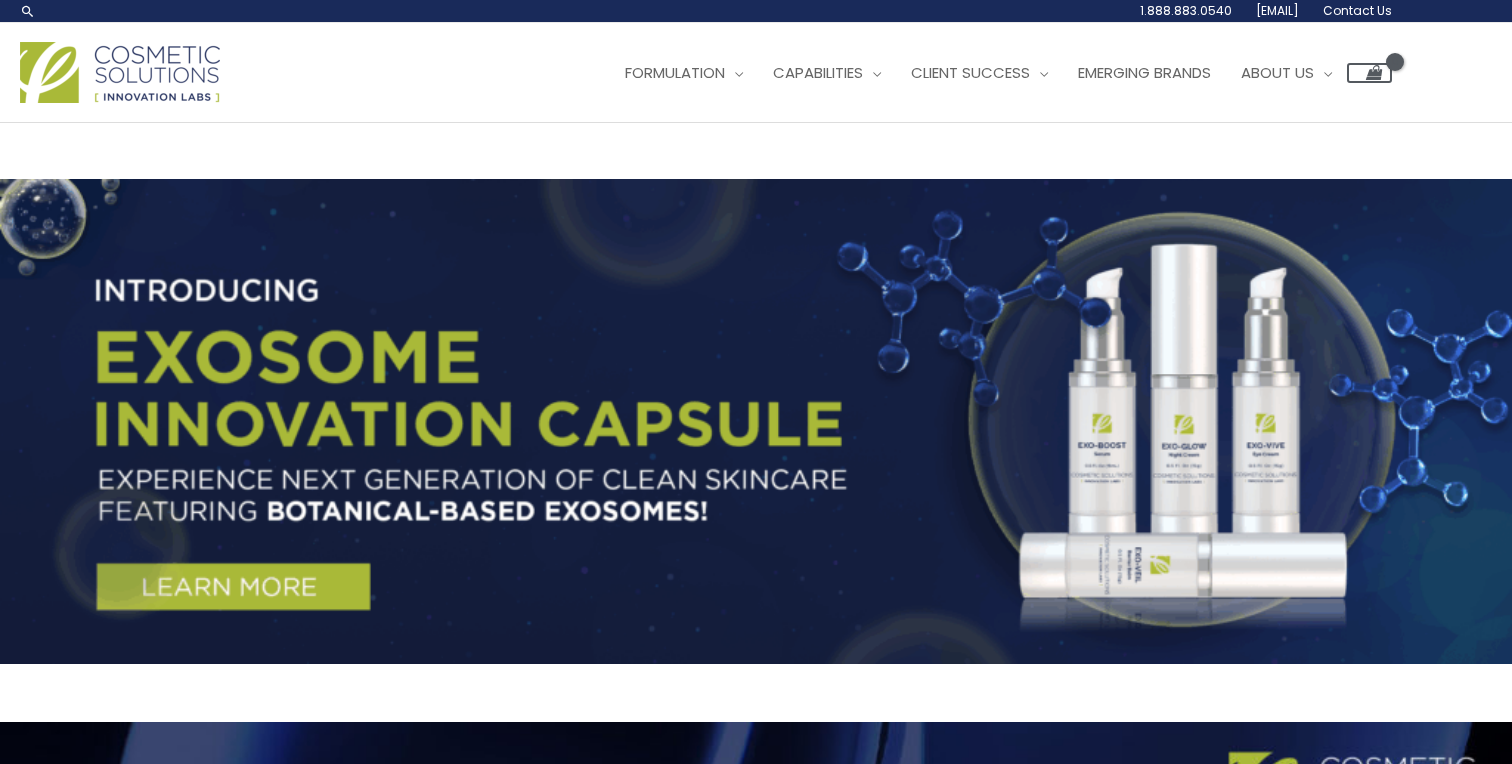 scroll, scrollTop: 0, scrollLeft: 0, axis: both 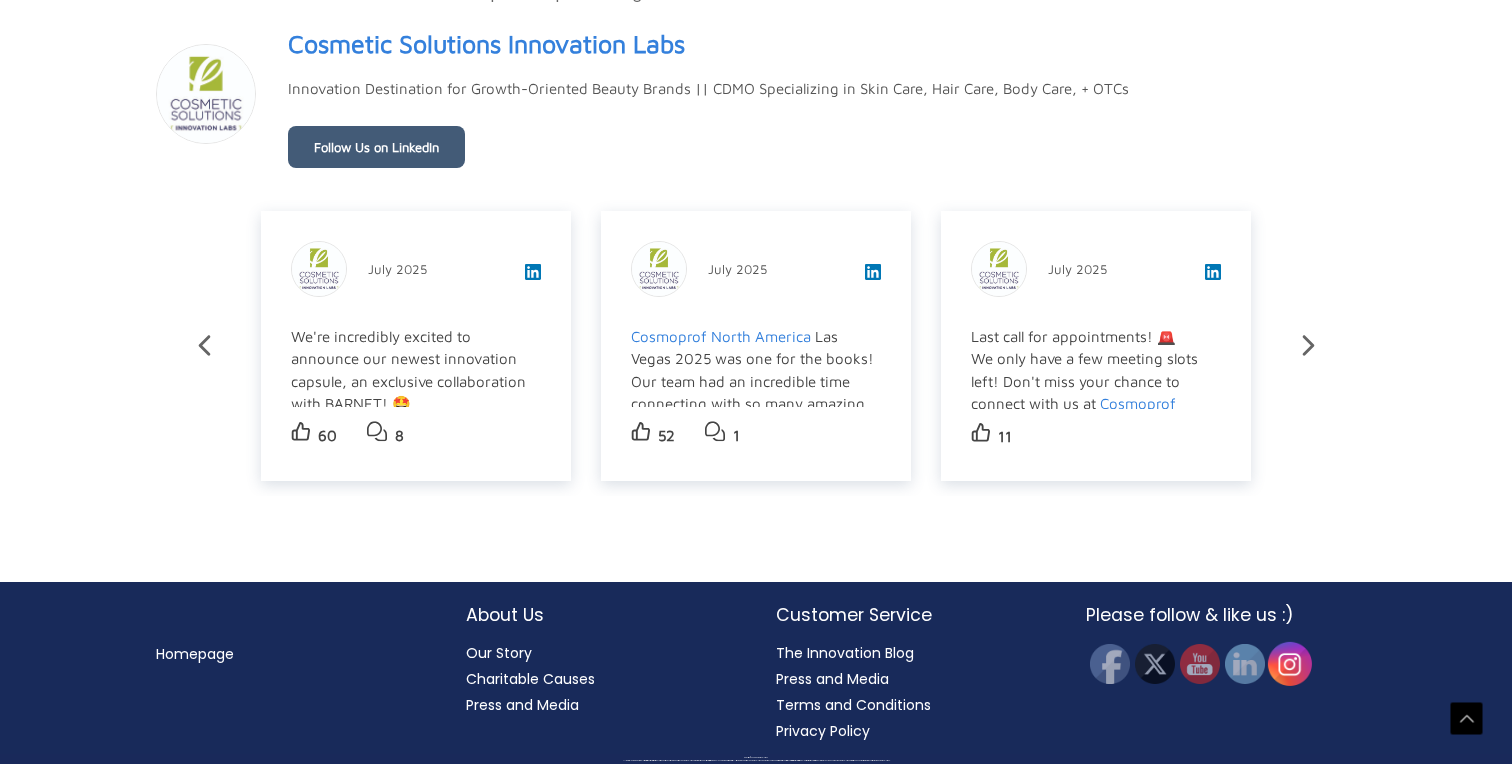 click at bounding box center [1290, 664] 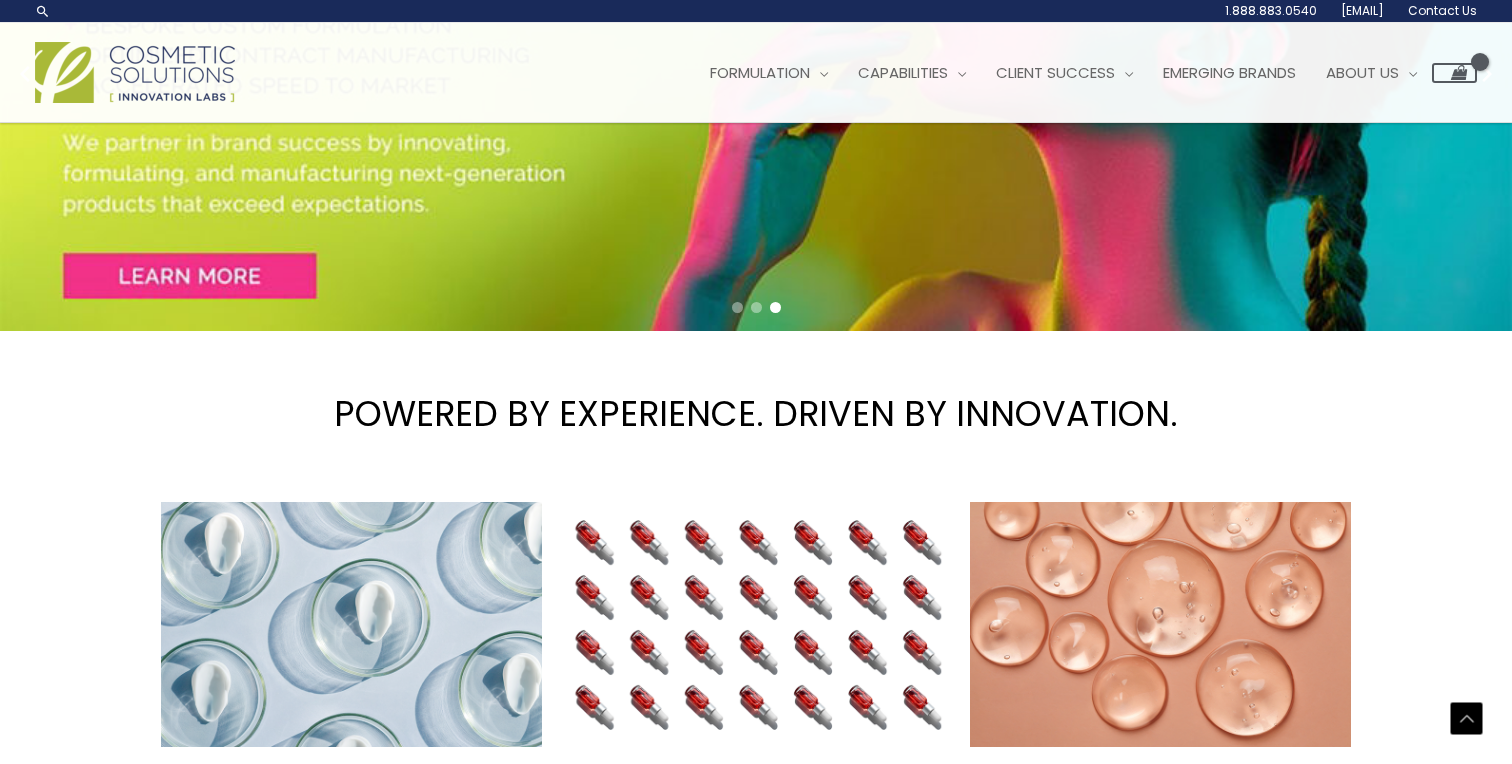 scroll, scrollTop: 0, scrollLeft: 0, axis: both 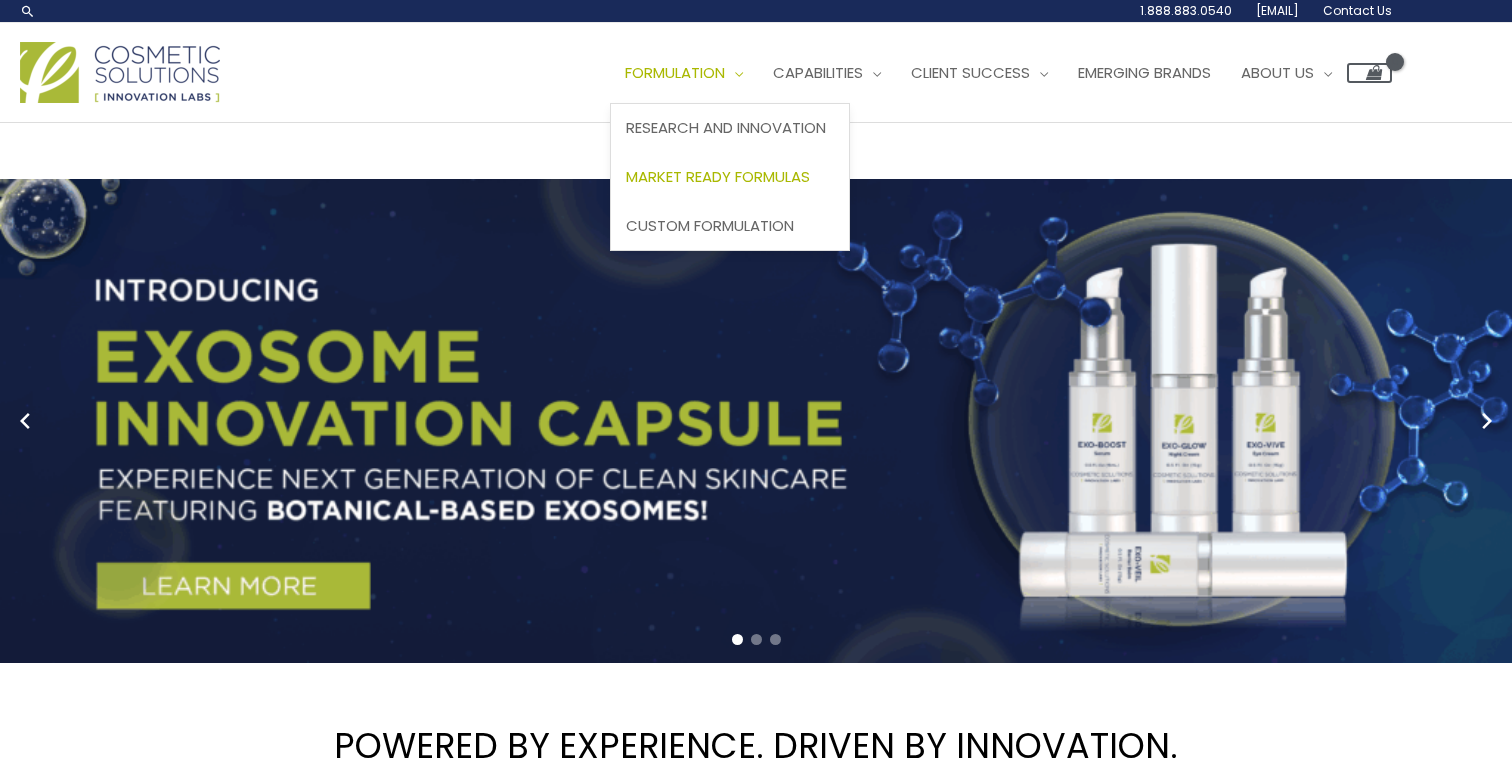 click on "Market Ready Formulas" at bounding box center [718, 176] 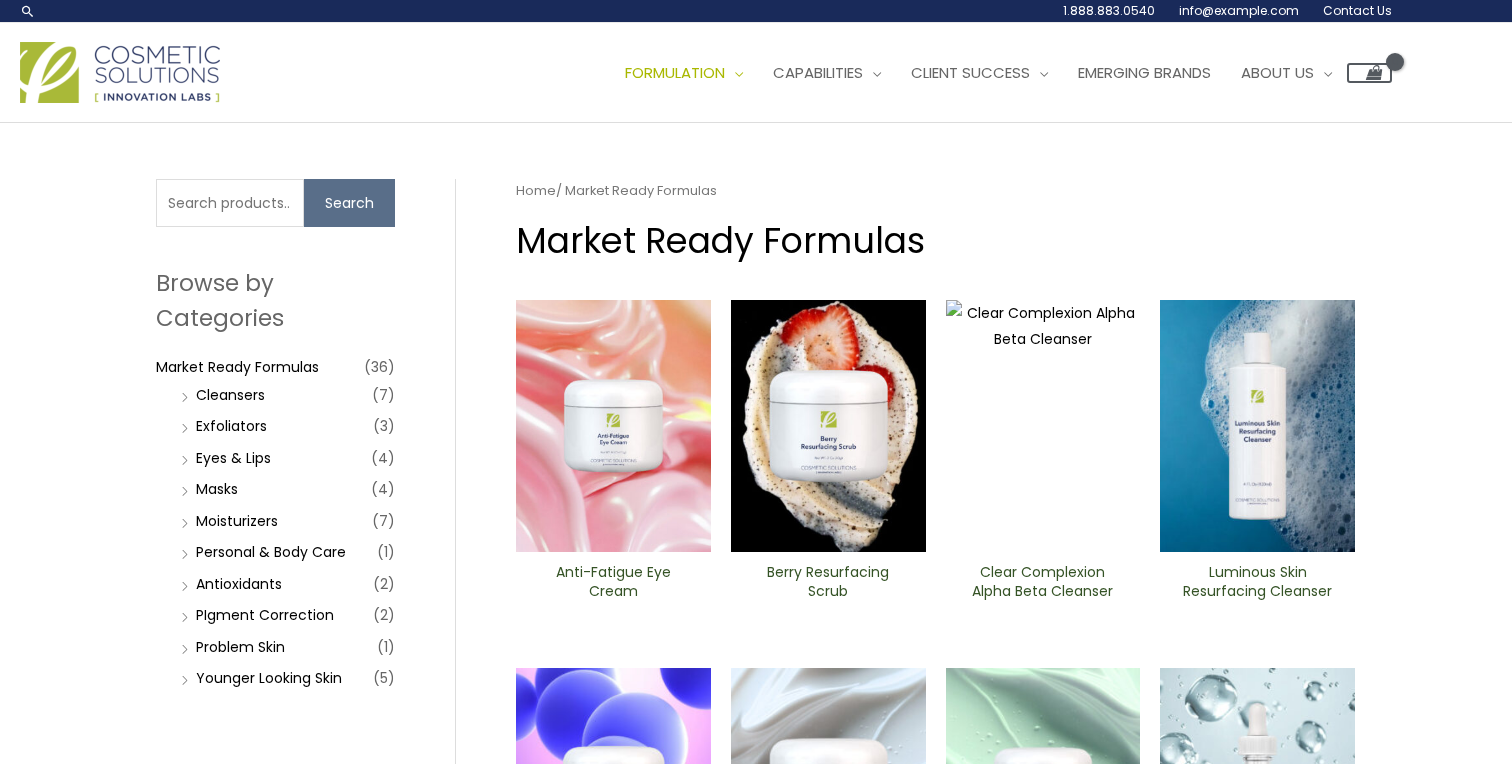 scroll, scrollTop: 0, scrollLeft: 0, axis: both 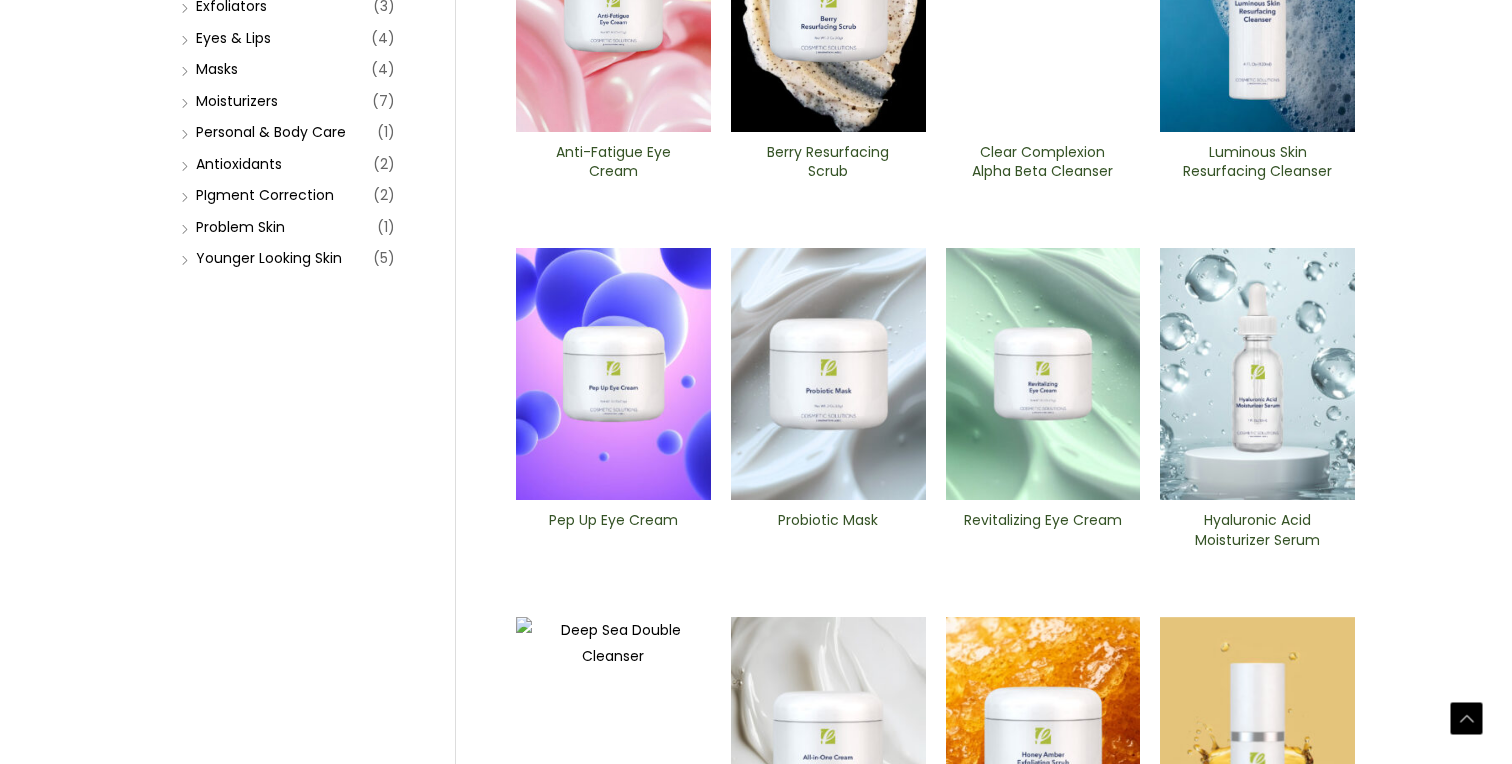 click at bounding box center (828, 374) 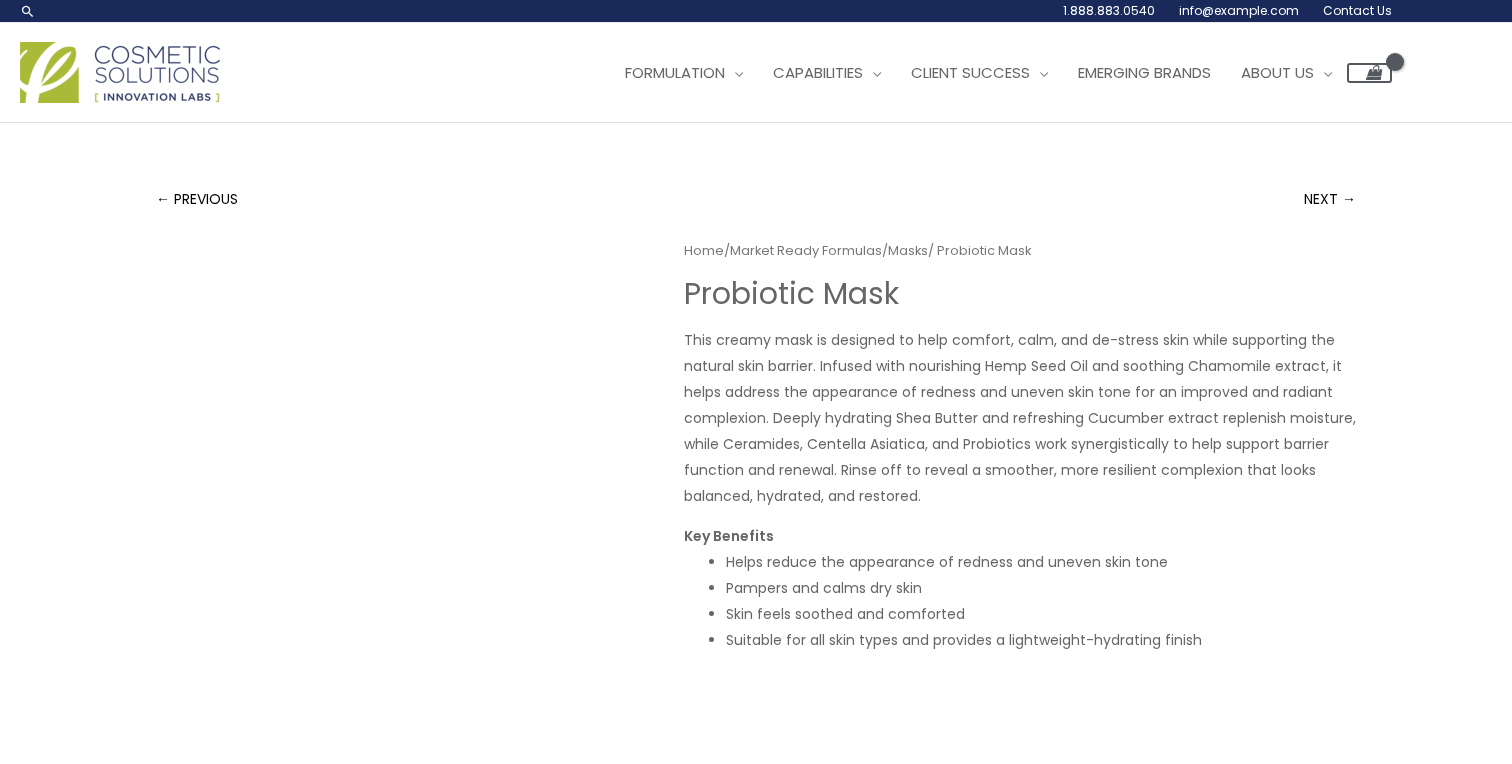 scroll, scrollTop: 0, scrollLeft: 0, axis: both 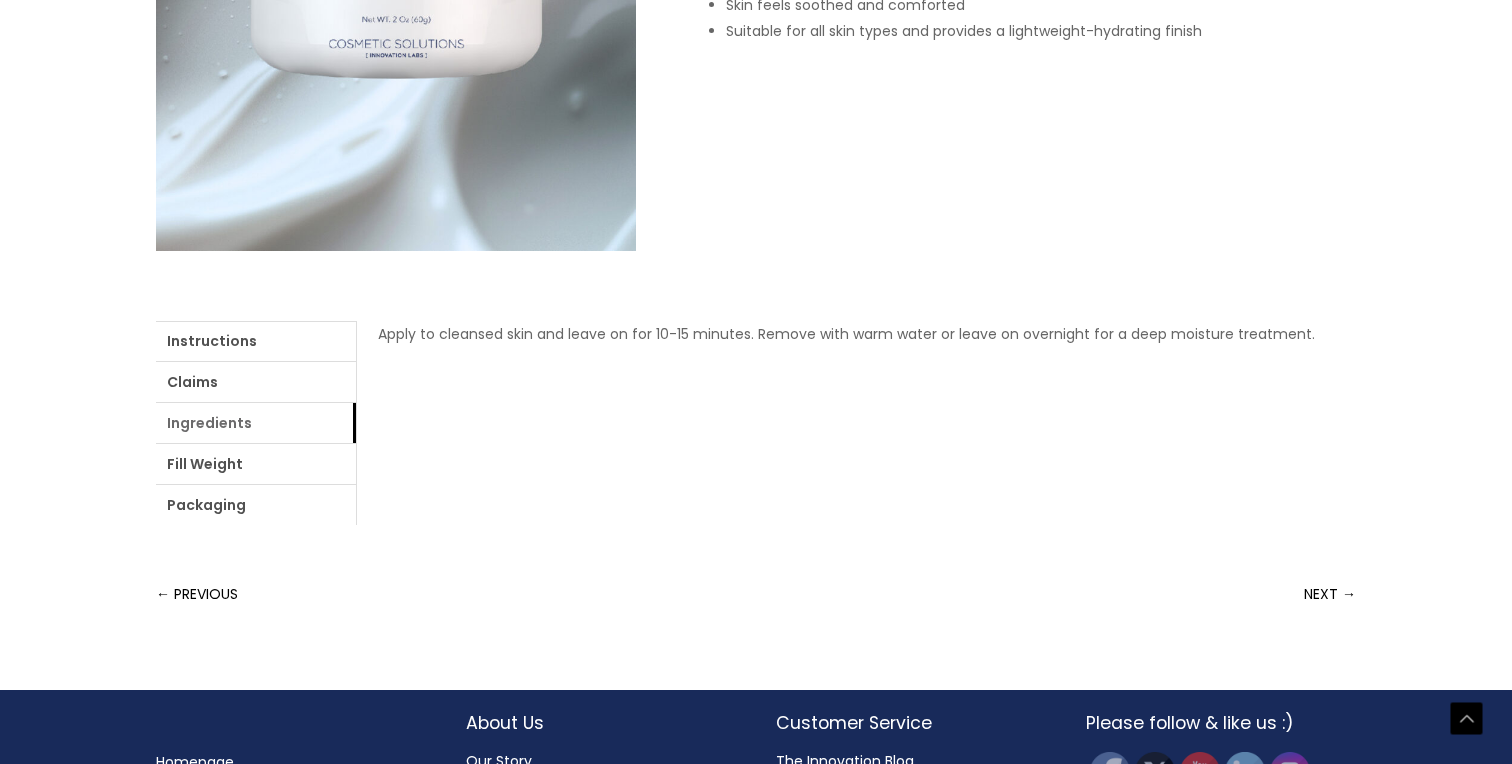 click on "Ingredients" at bounding box center [256, 423] 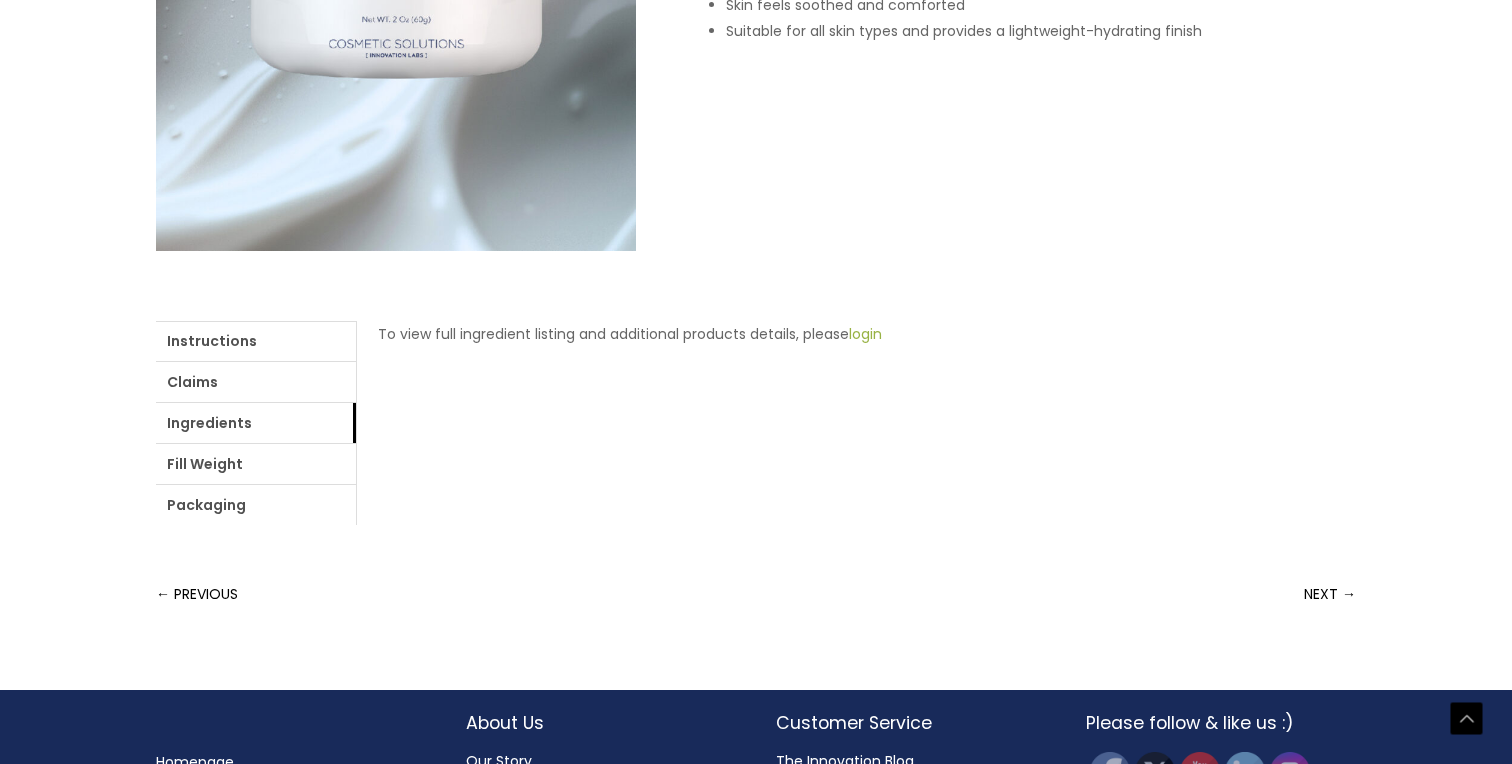click on "login" at bounding box center (865, 334) 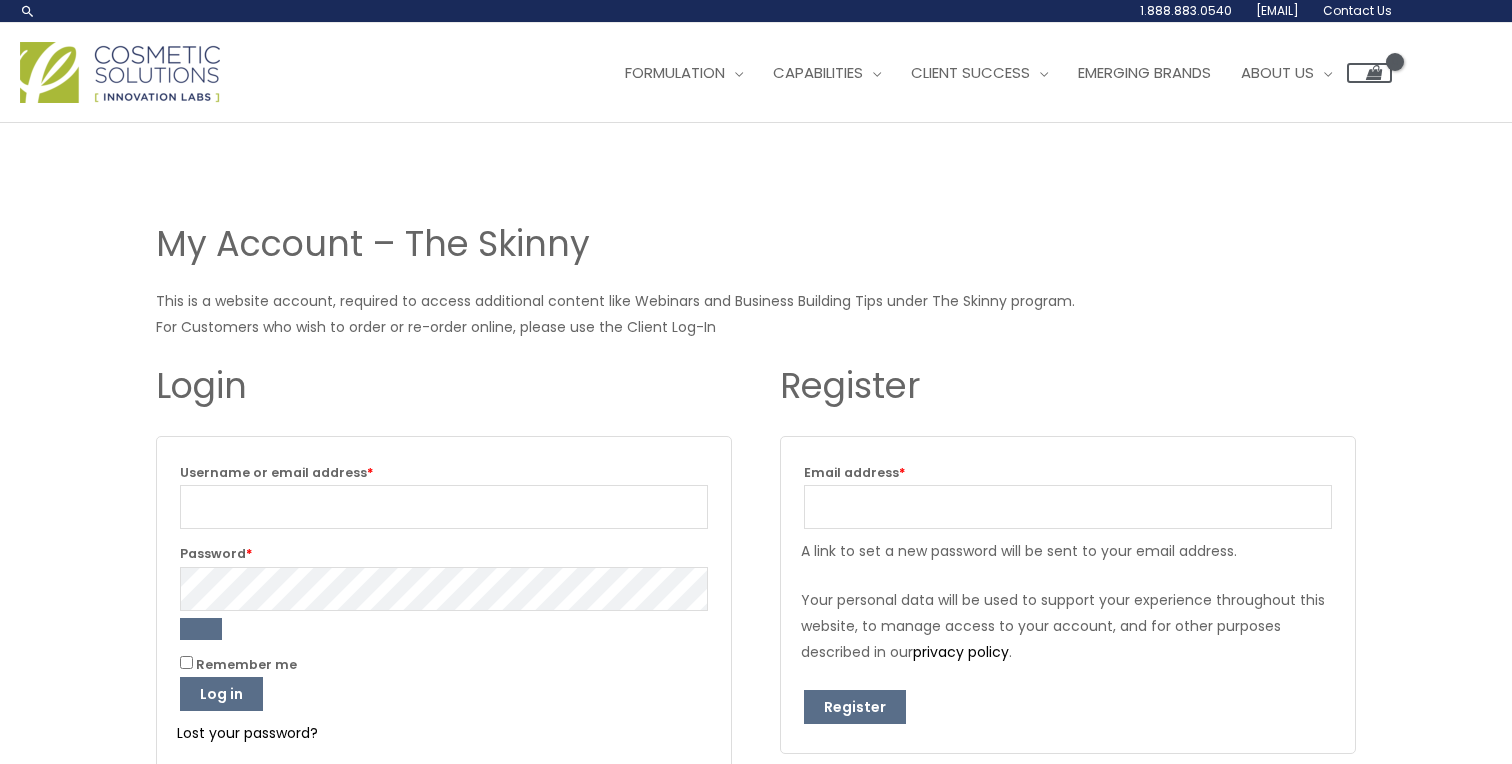 scroll, scrollTop: 0, scrollLeft: 0, axis: both 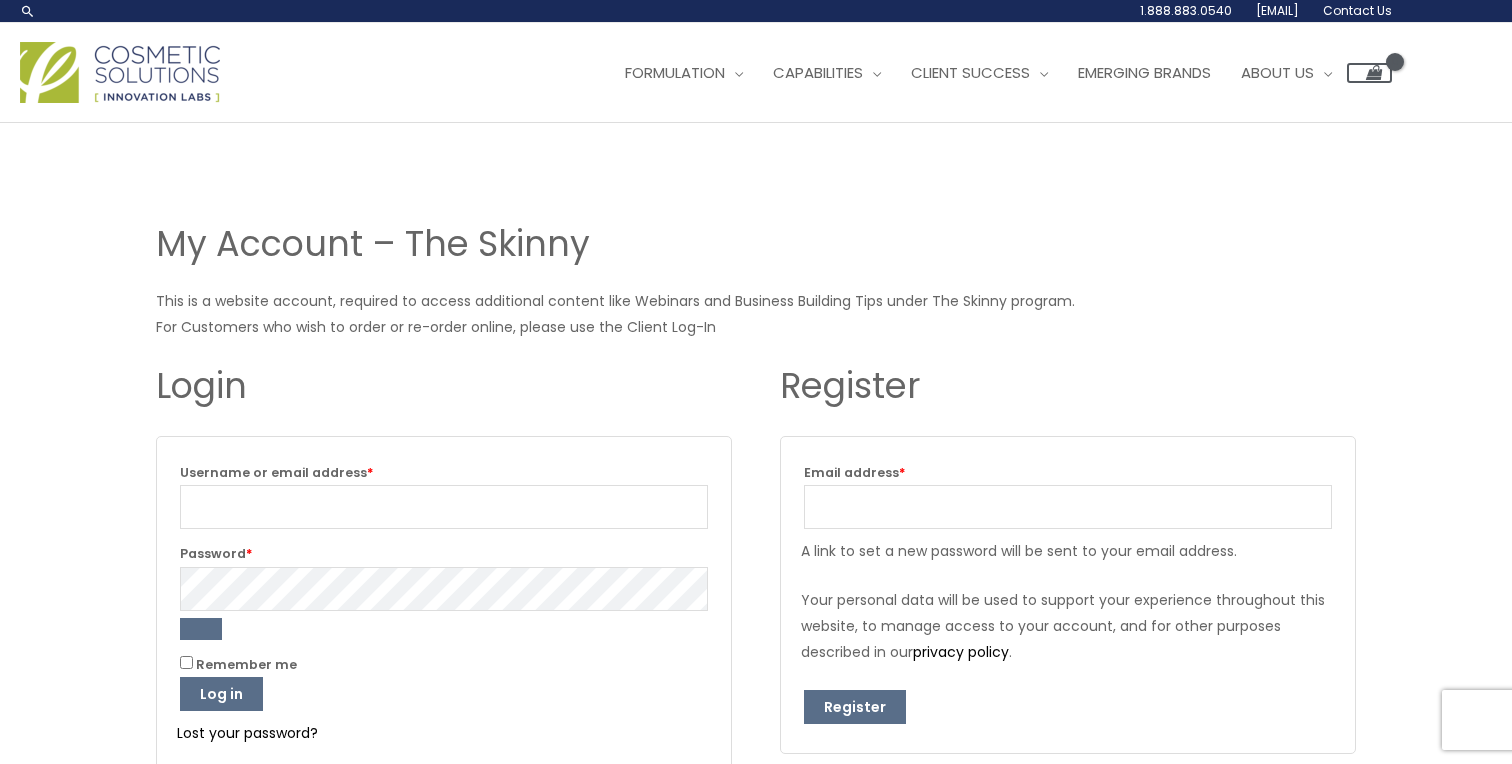 click on "Username or email address  * Required" at bounding box center [444, 472] 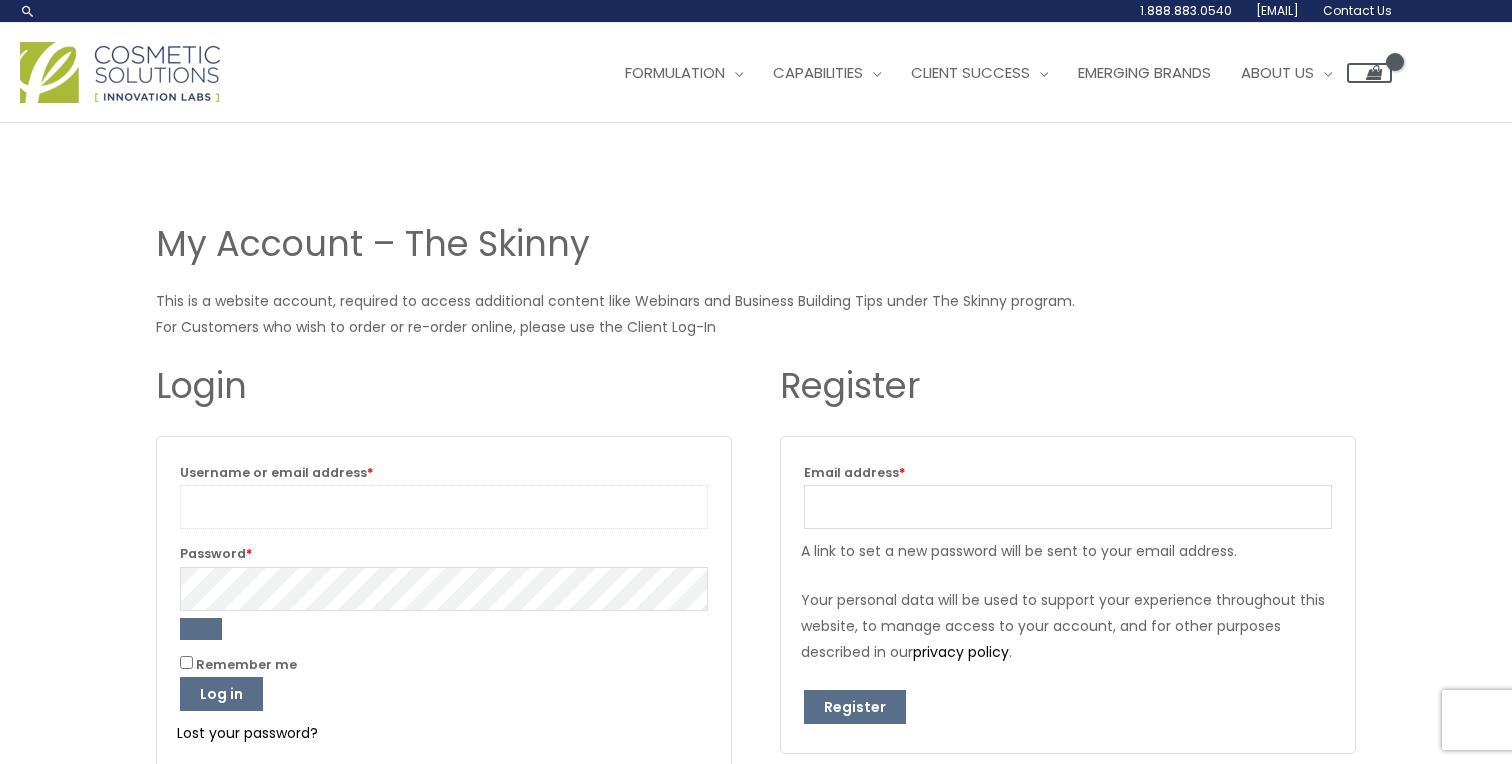 click on "Username or email address  * Required" at bounding box center [444, 507] 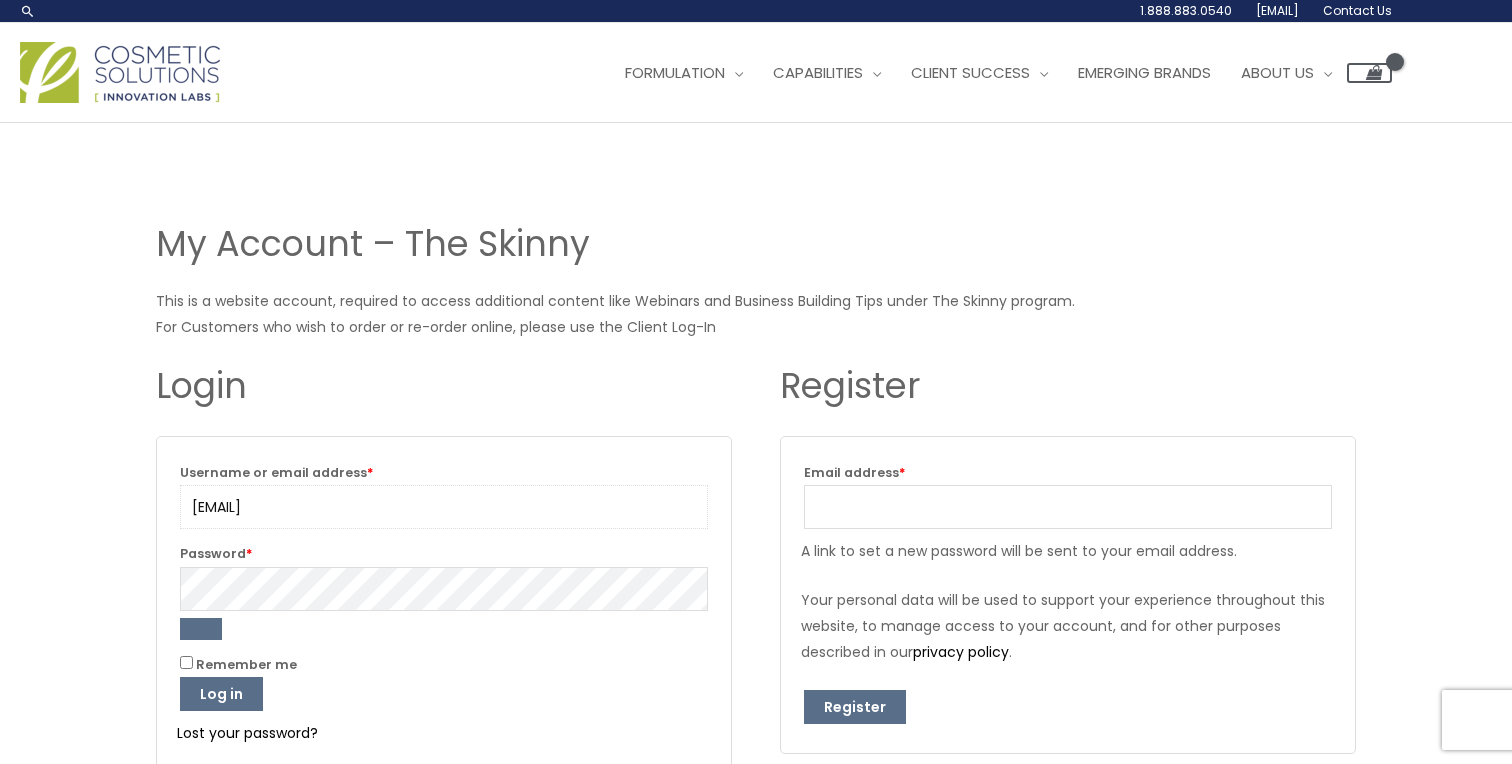type on "evita@evitajoseph.com" 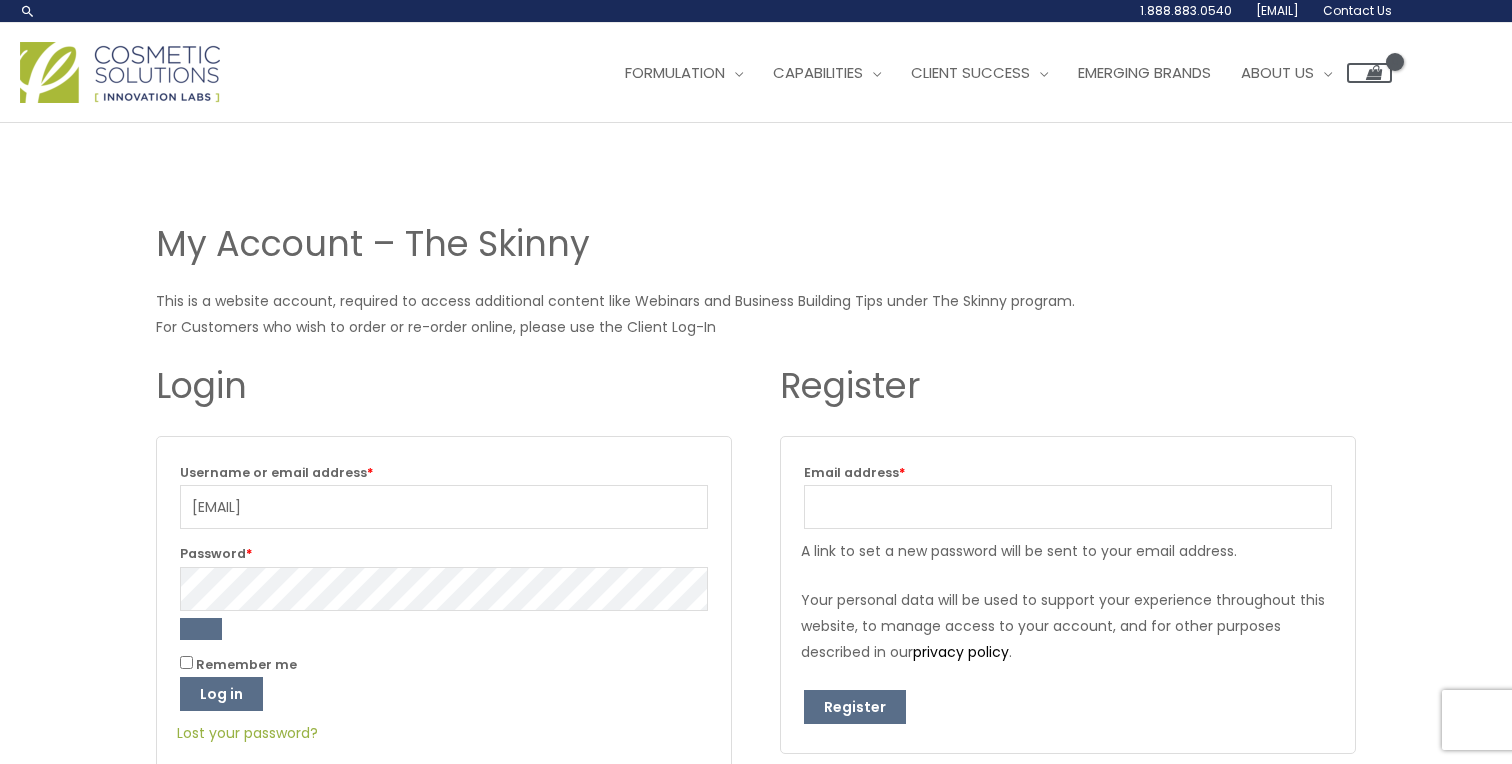 click on "Lost your password?" at bounding box center [247, 733] 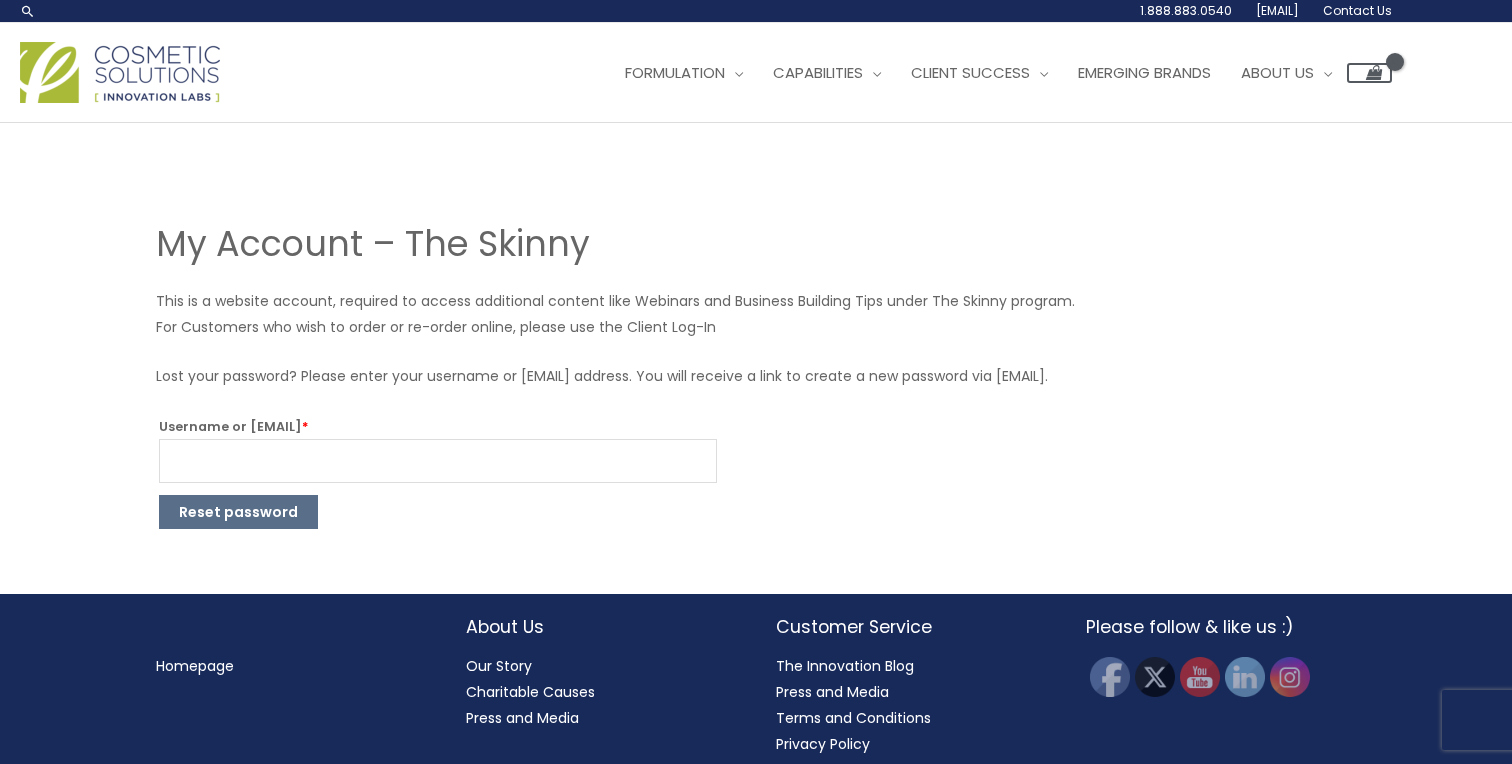 scroll, scrollTop: 0, scrollLeft: 0, axis: both 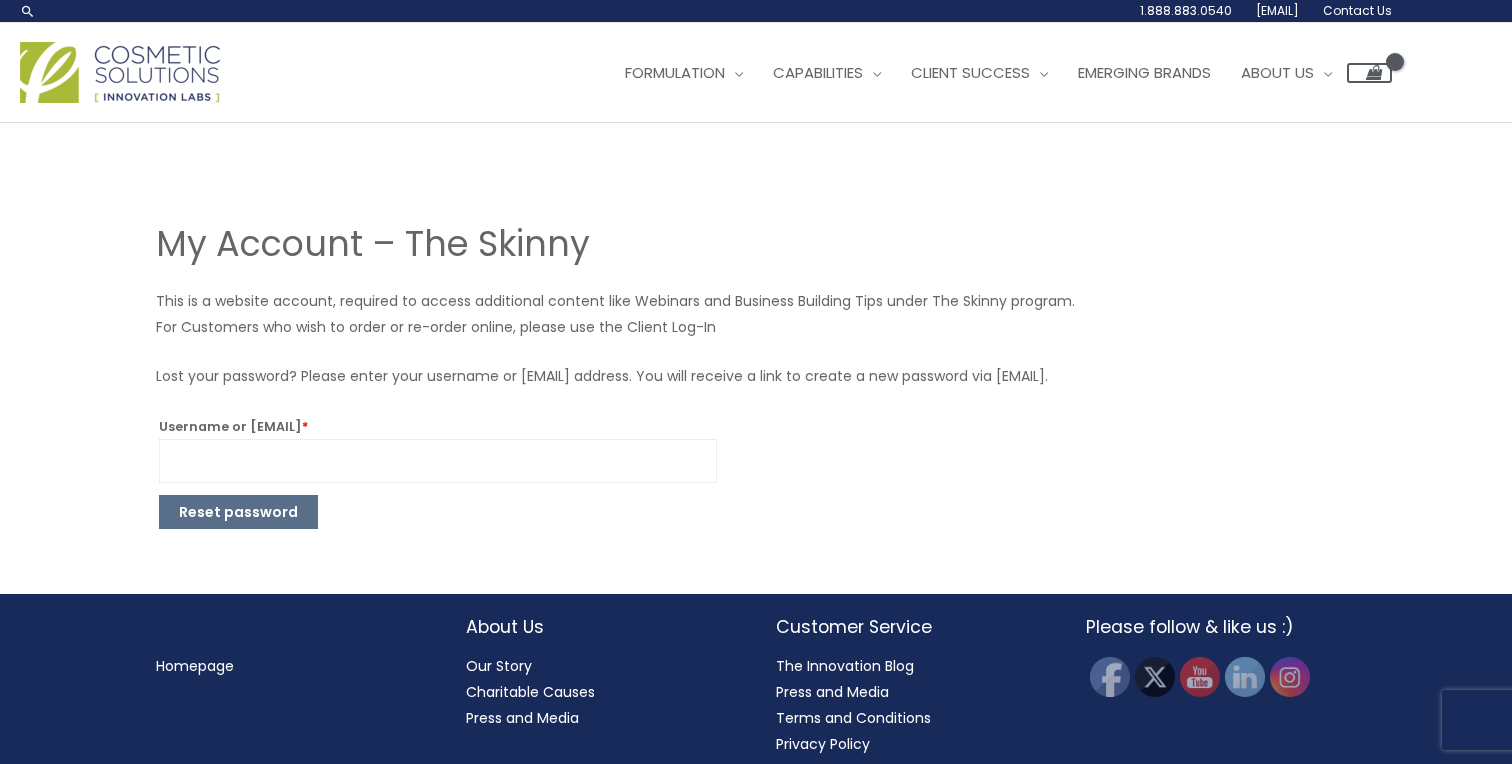 click on "Username or [EMAIL] * Required" at bounding box center [438, 461] 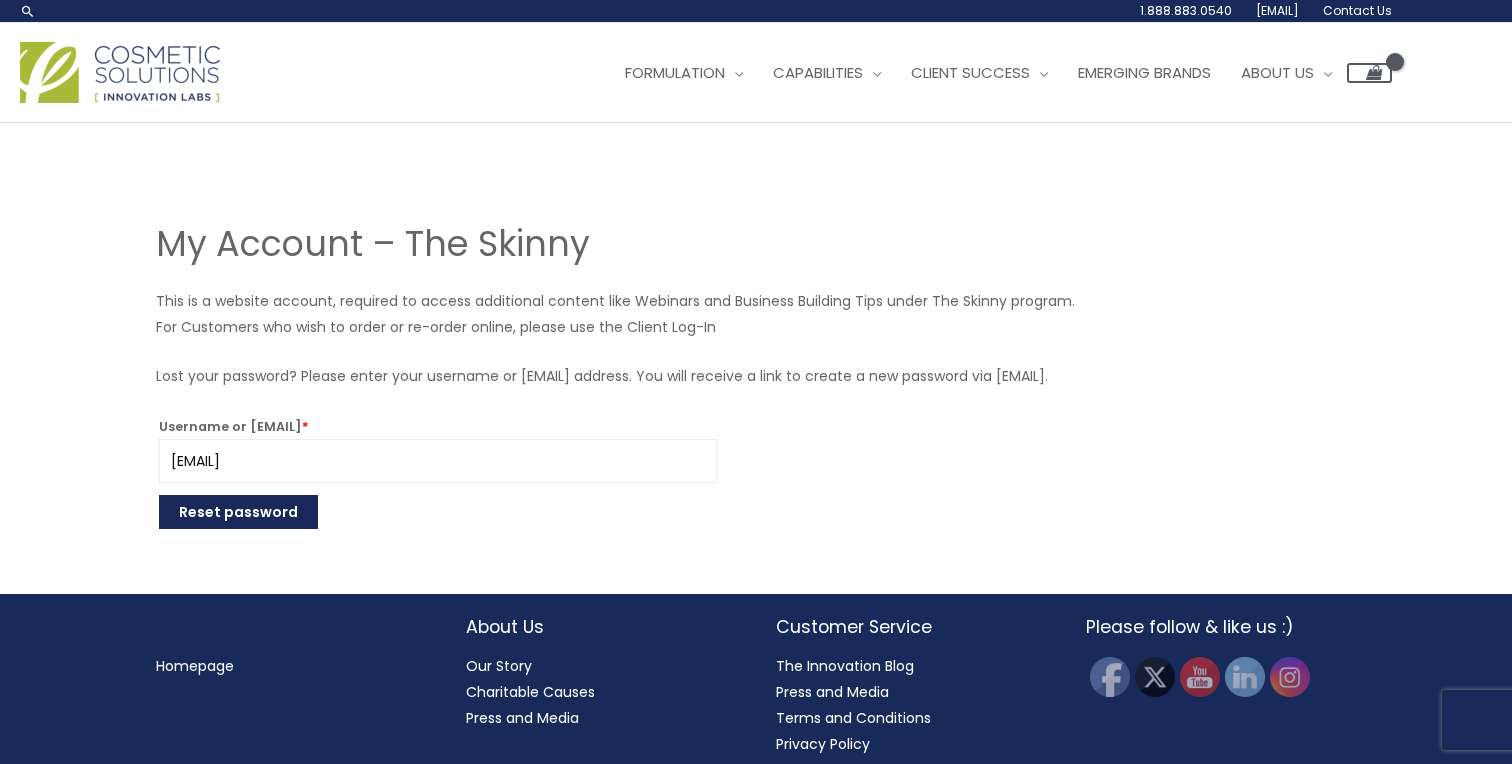 type on "[EMAIL]" 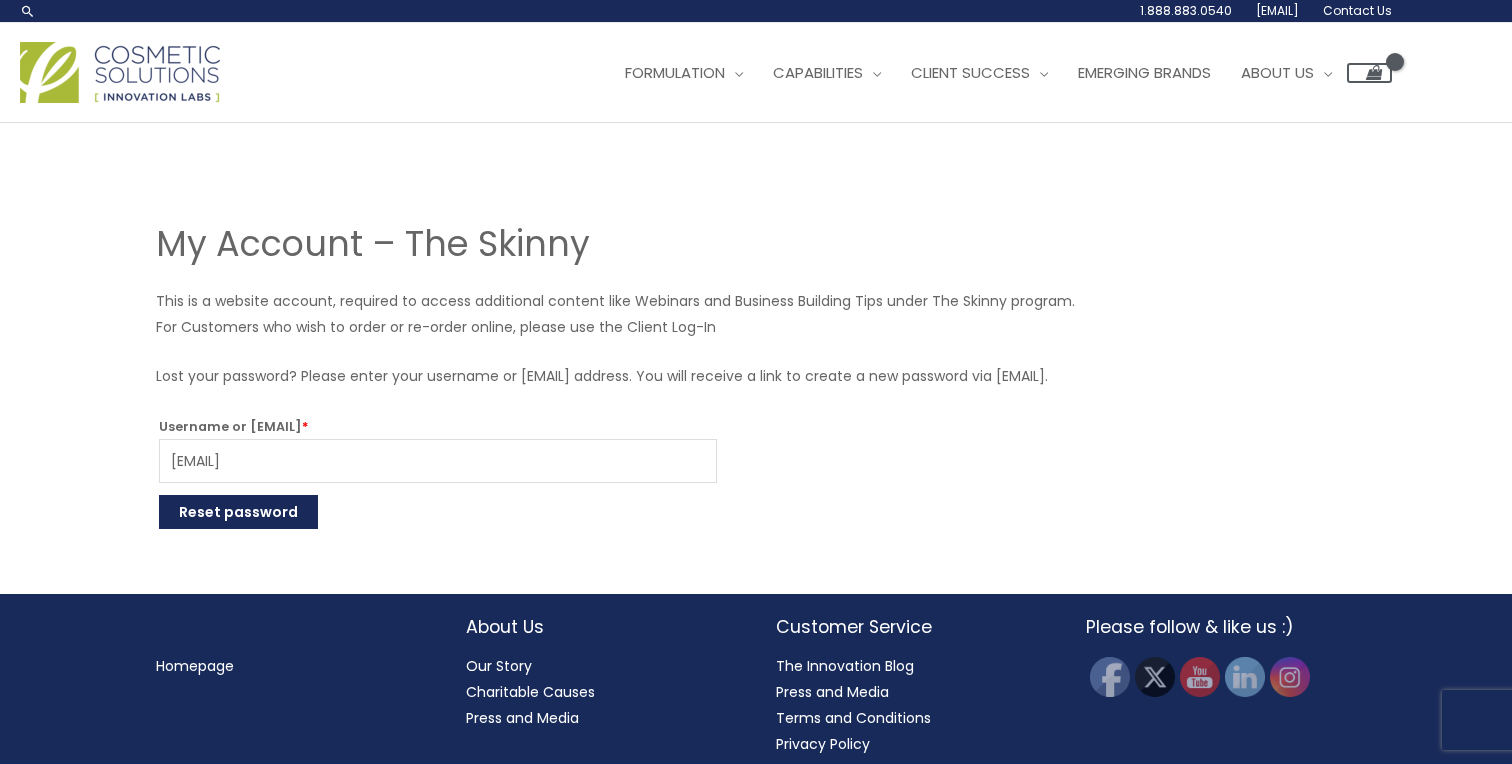 click on "Reset password" at bounding box center (238, 512) 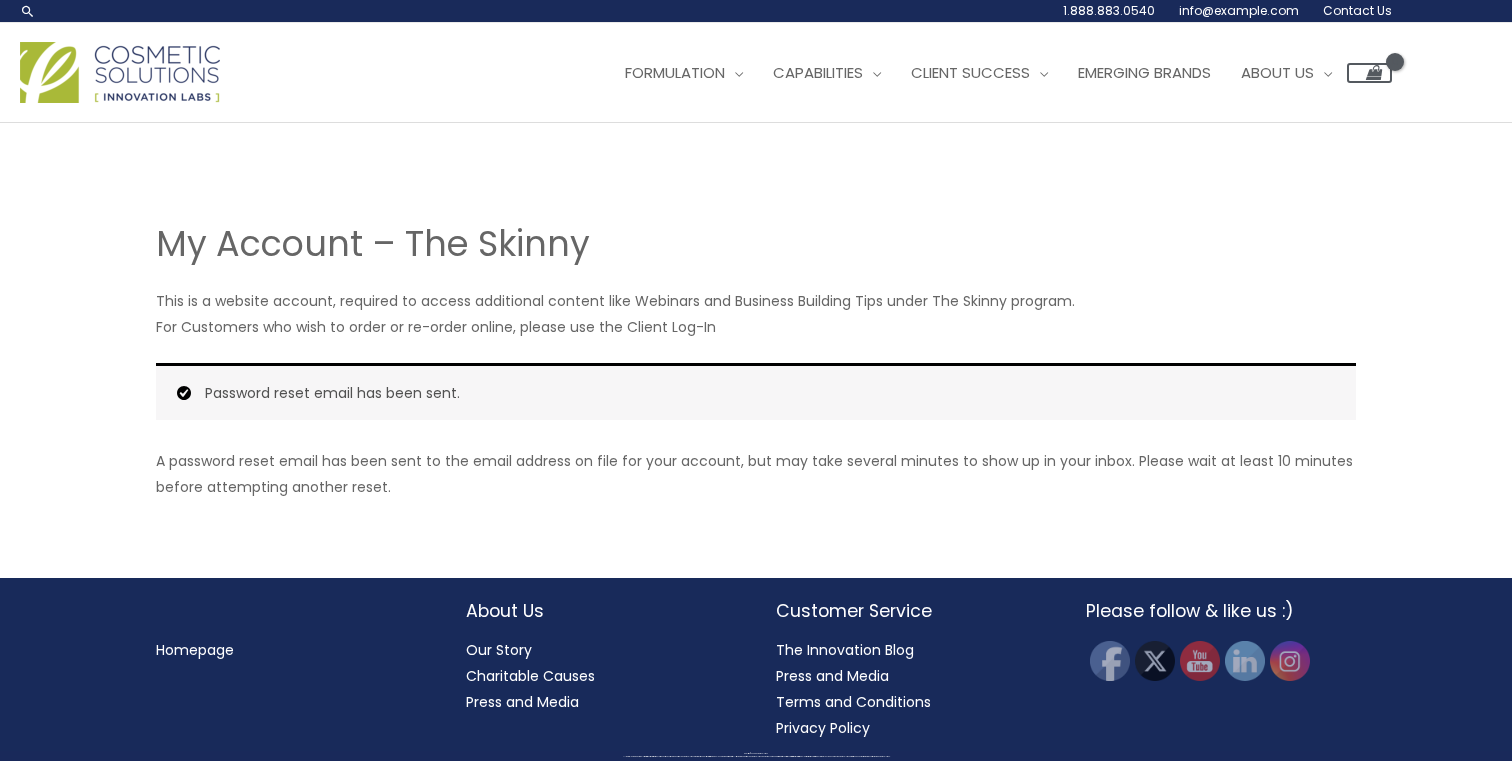 scroll, scrollTop: 0, scrollLeft: 0, axis: both 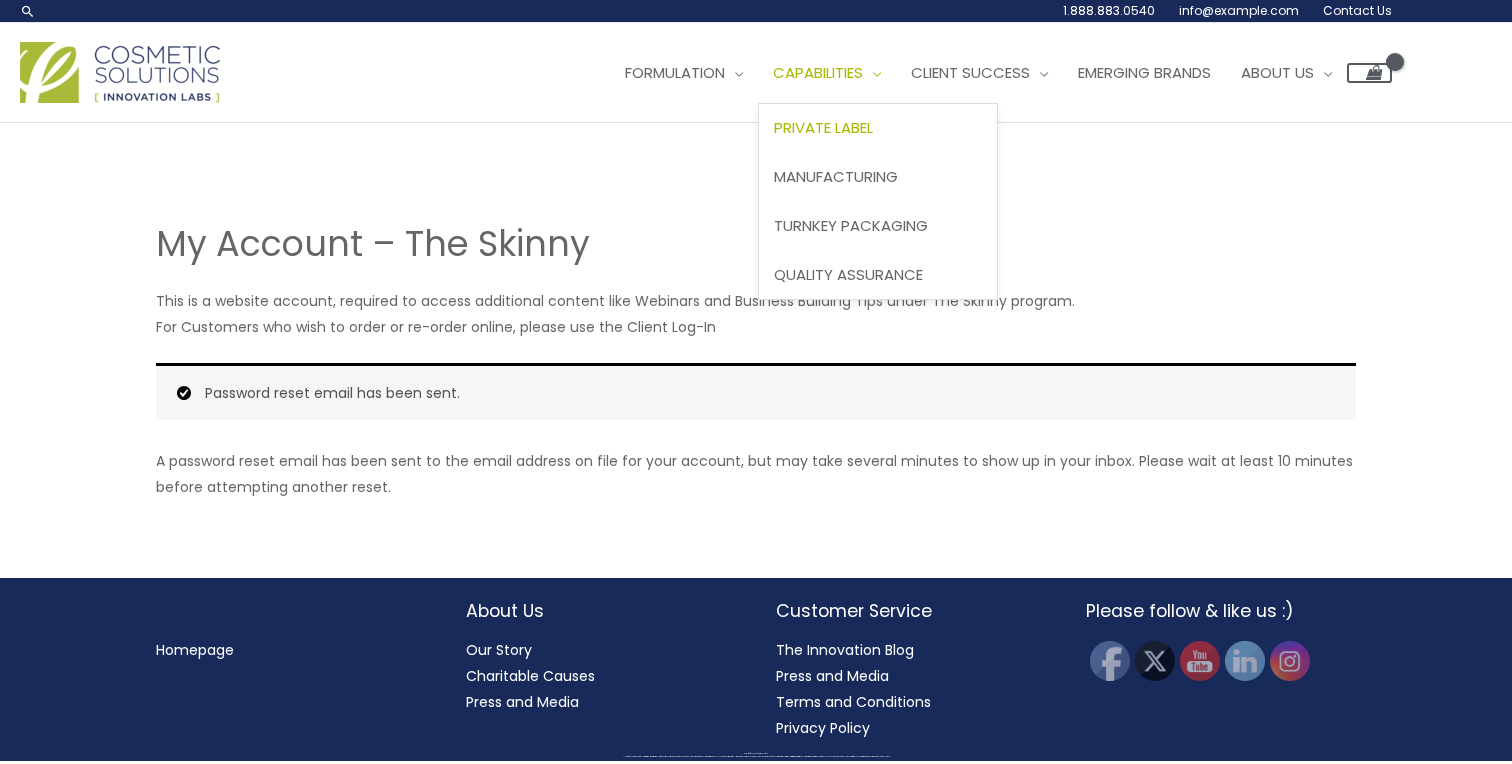 click on "Private Label" at bounding box center (823, 127) 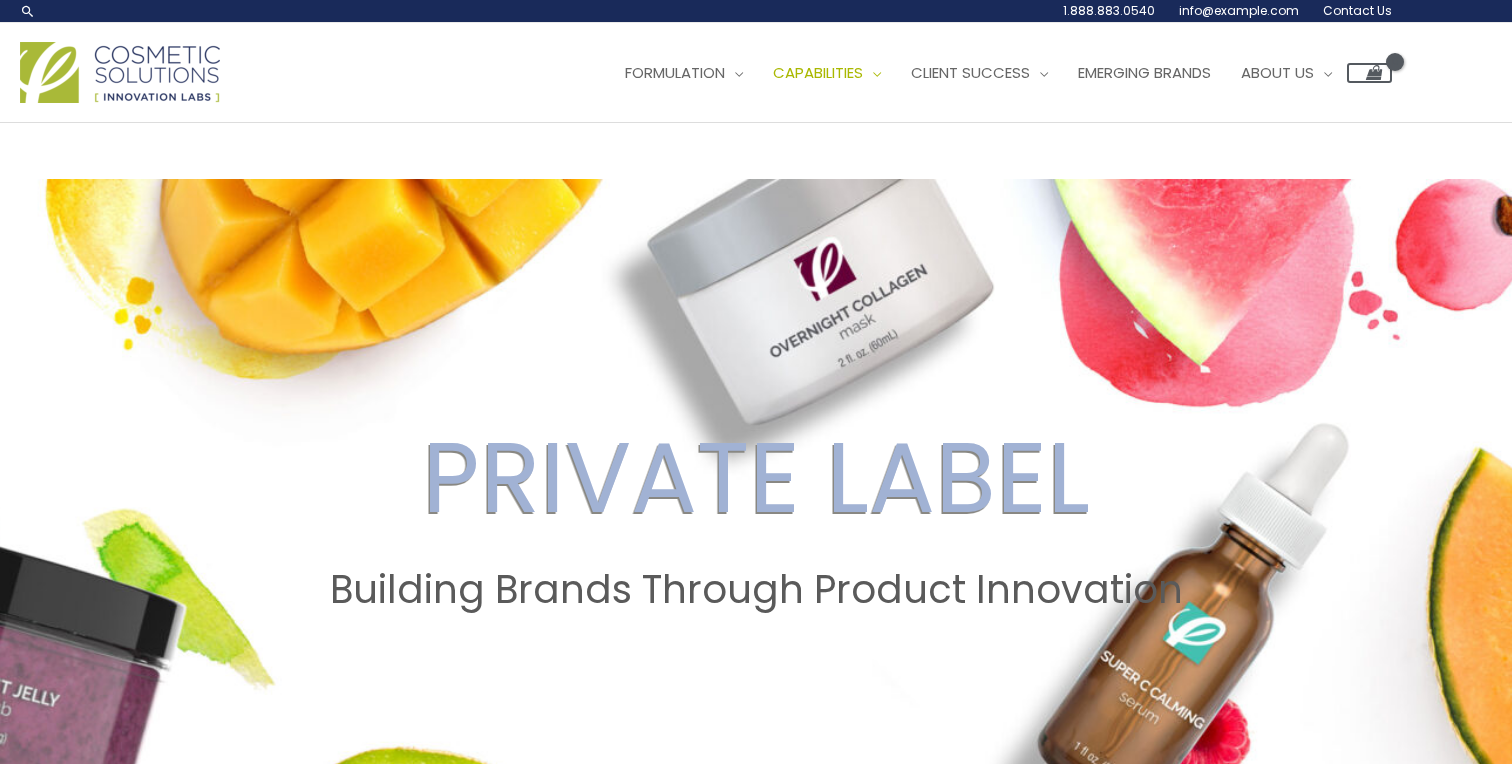 scroll, scrollTop: 0, scrollLeft: 0, axis: both 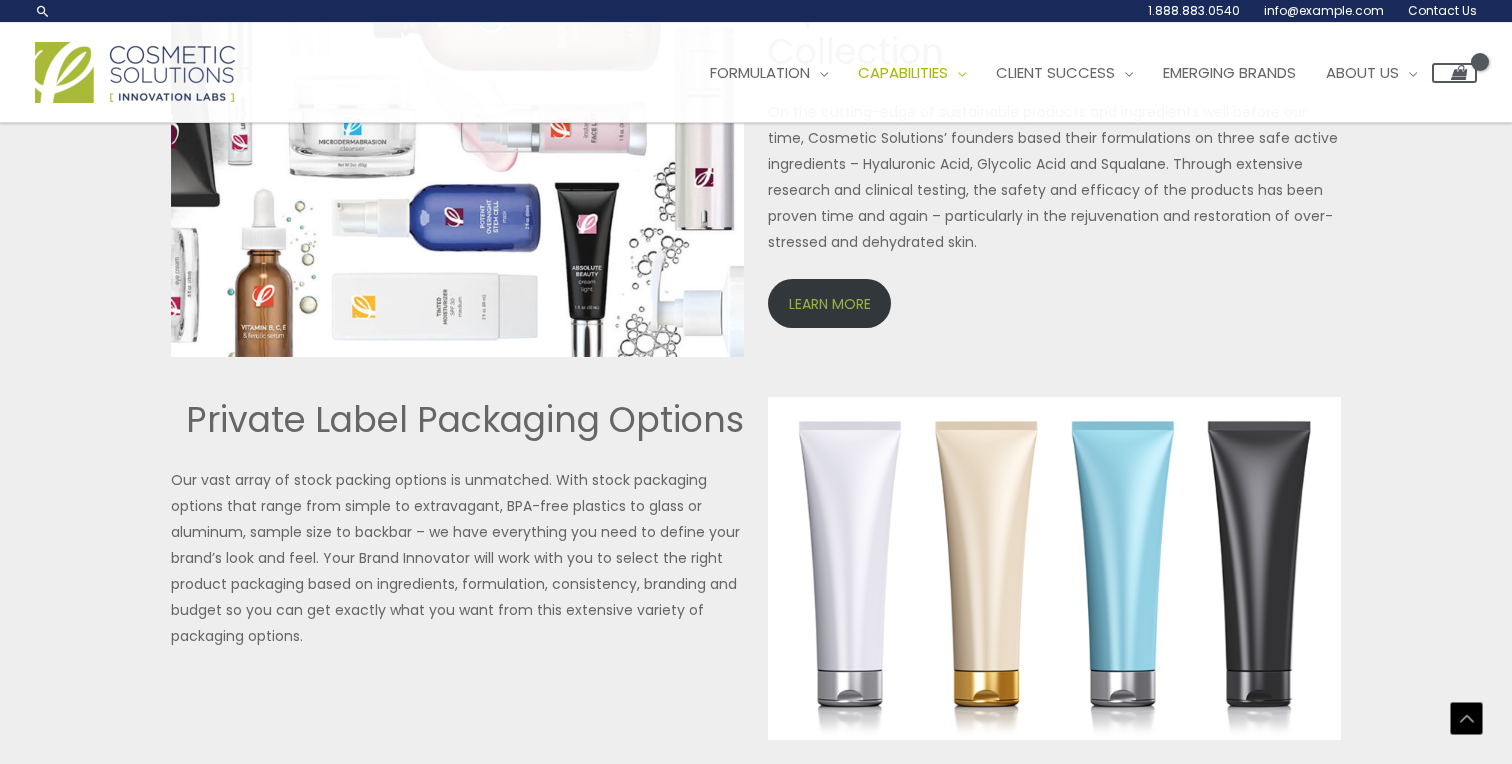 click on "LEARN MORE" at bounding box center [829, 303] 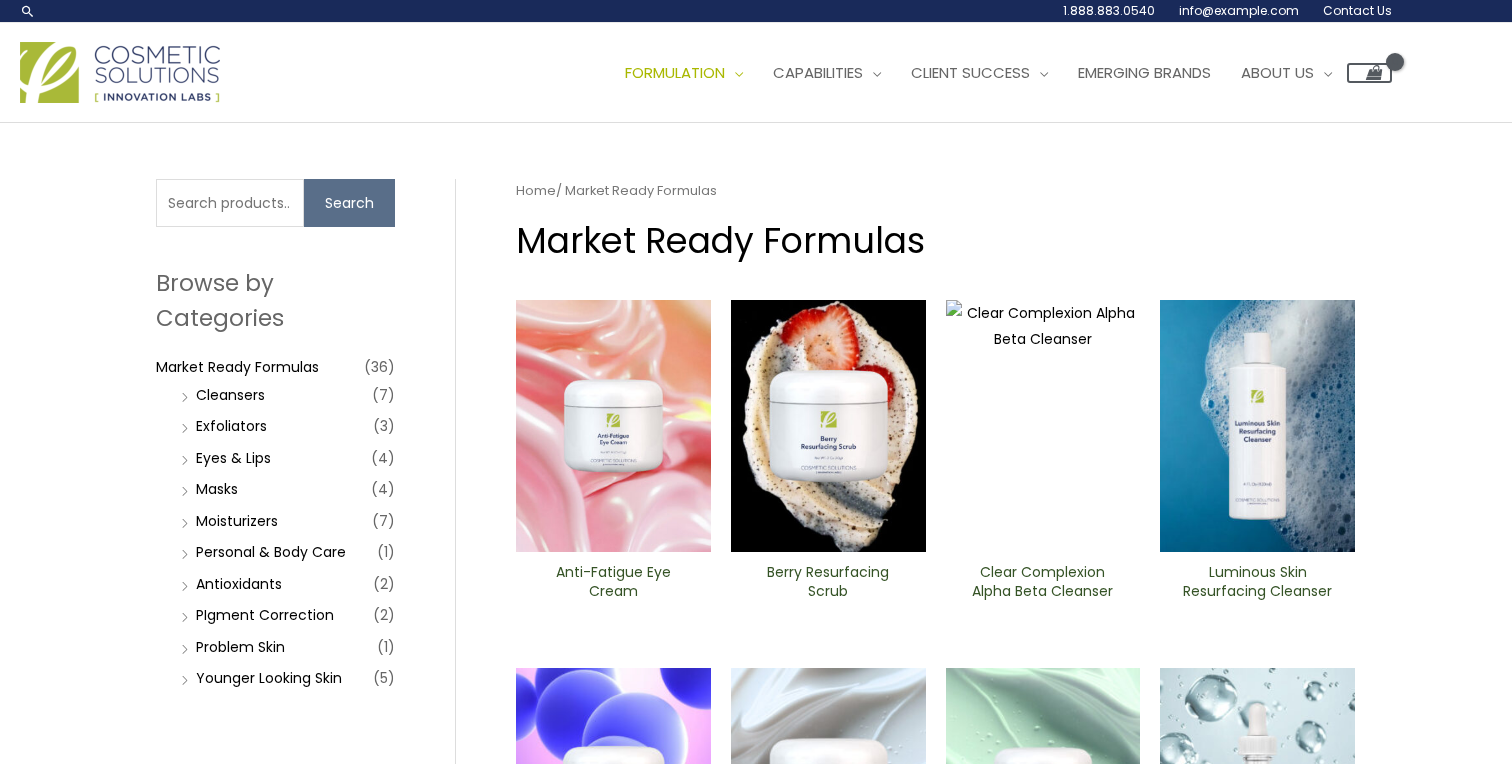 scroll, scrollTop: 0, scrollLeft: 0, axis: both 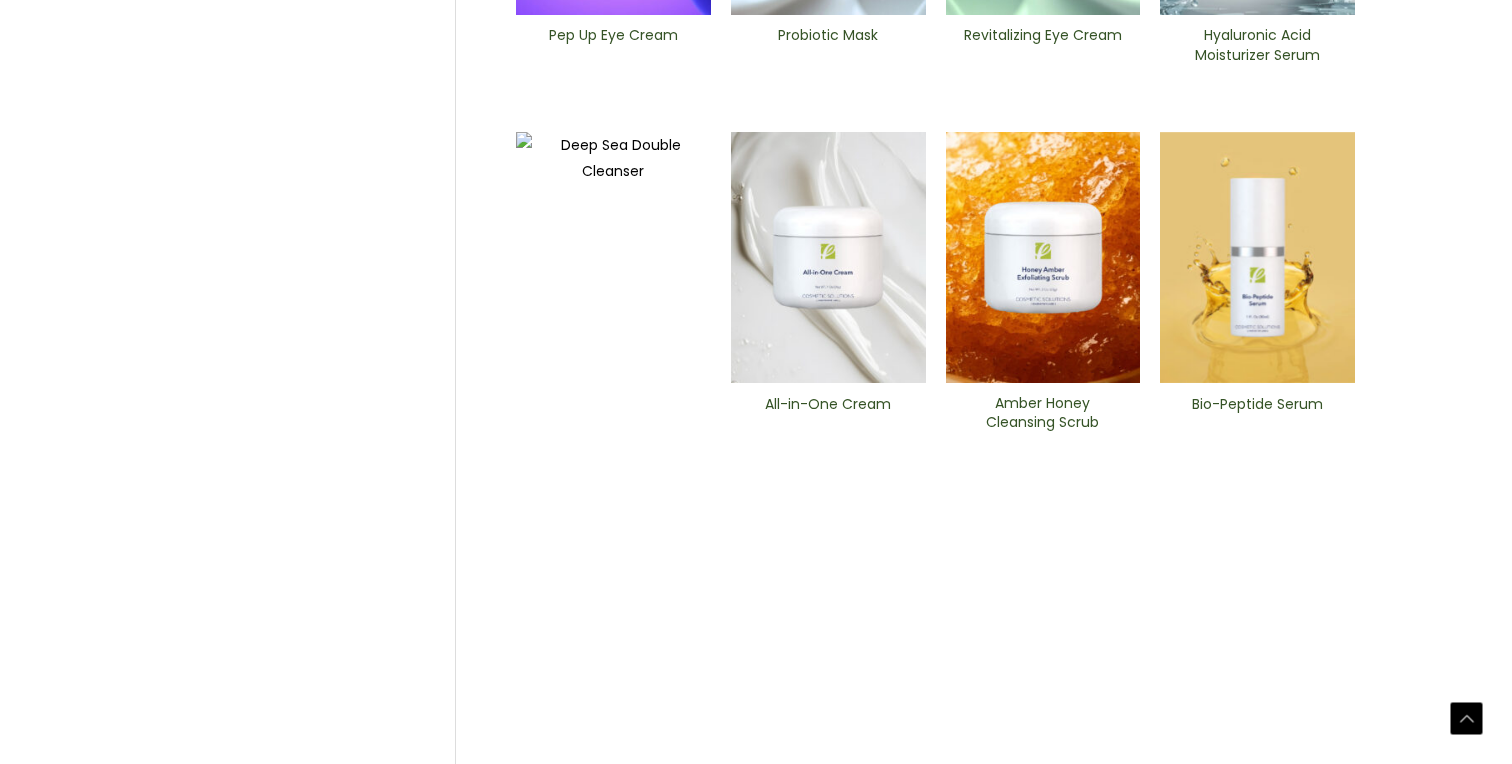 click on "2" at bounding box center [581, 1781] 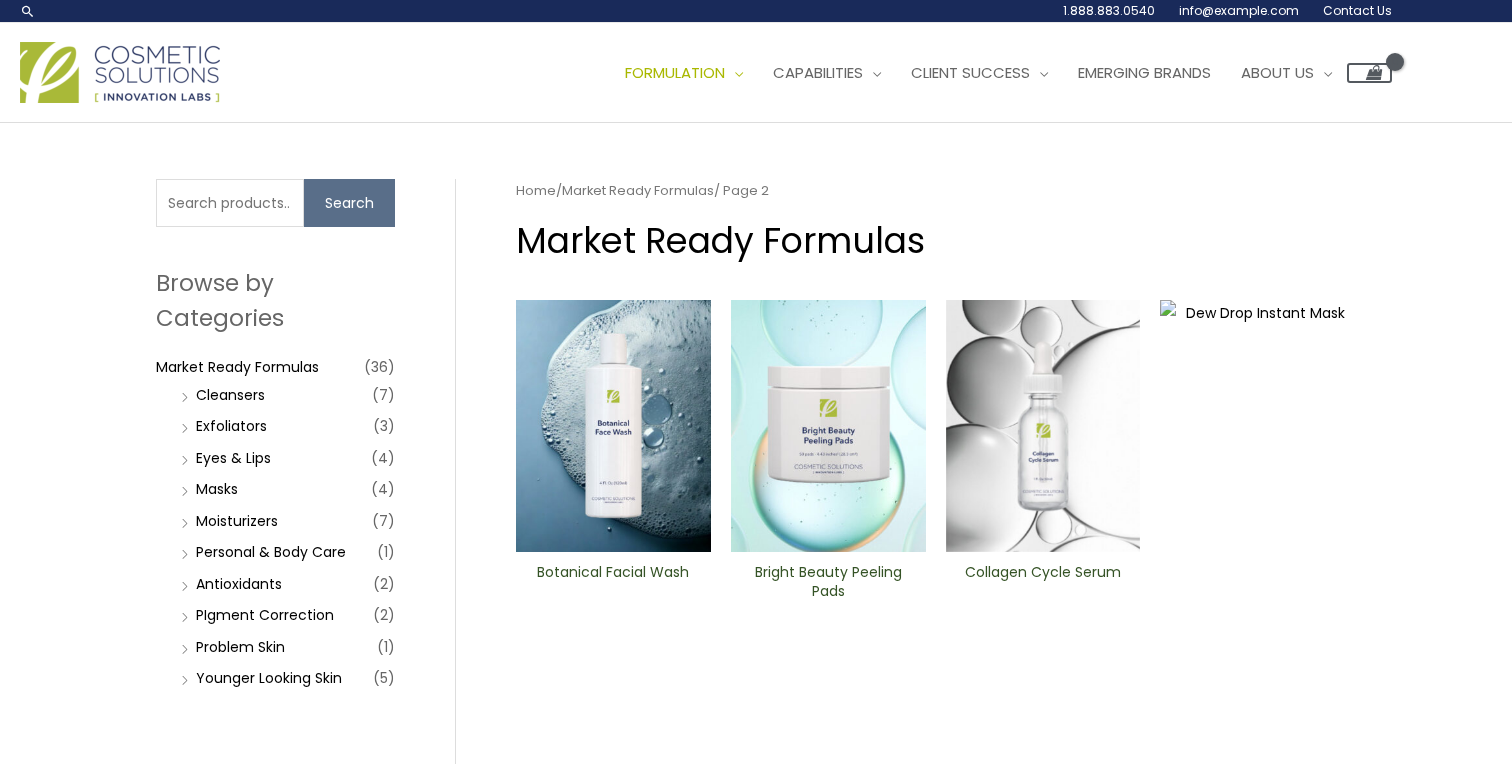 scroll, scrollTop: 0, scrollLeft: 0, axis: both 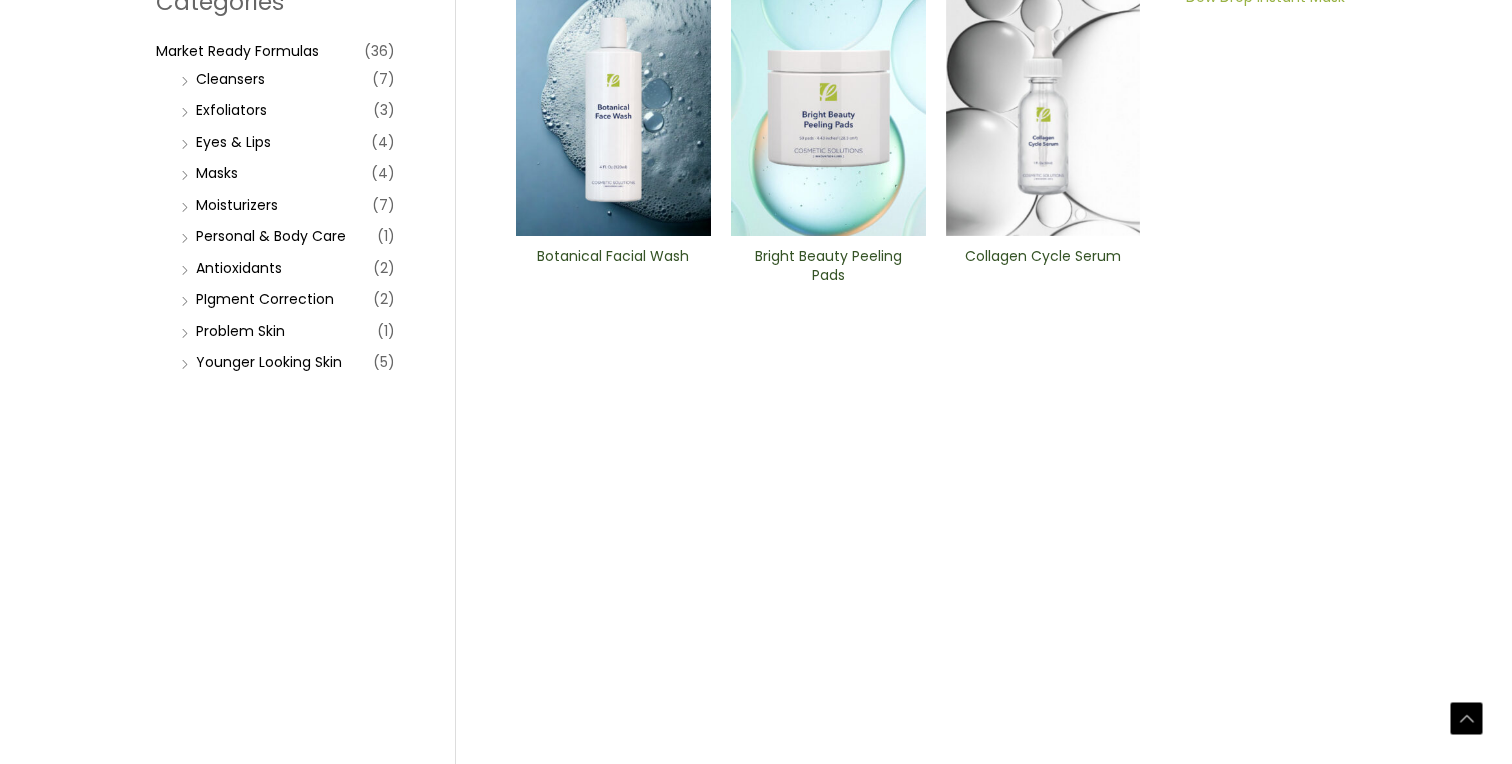 click at bounding box center (1257, 734) 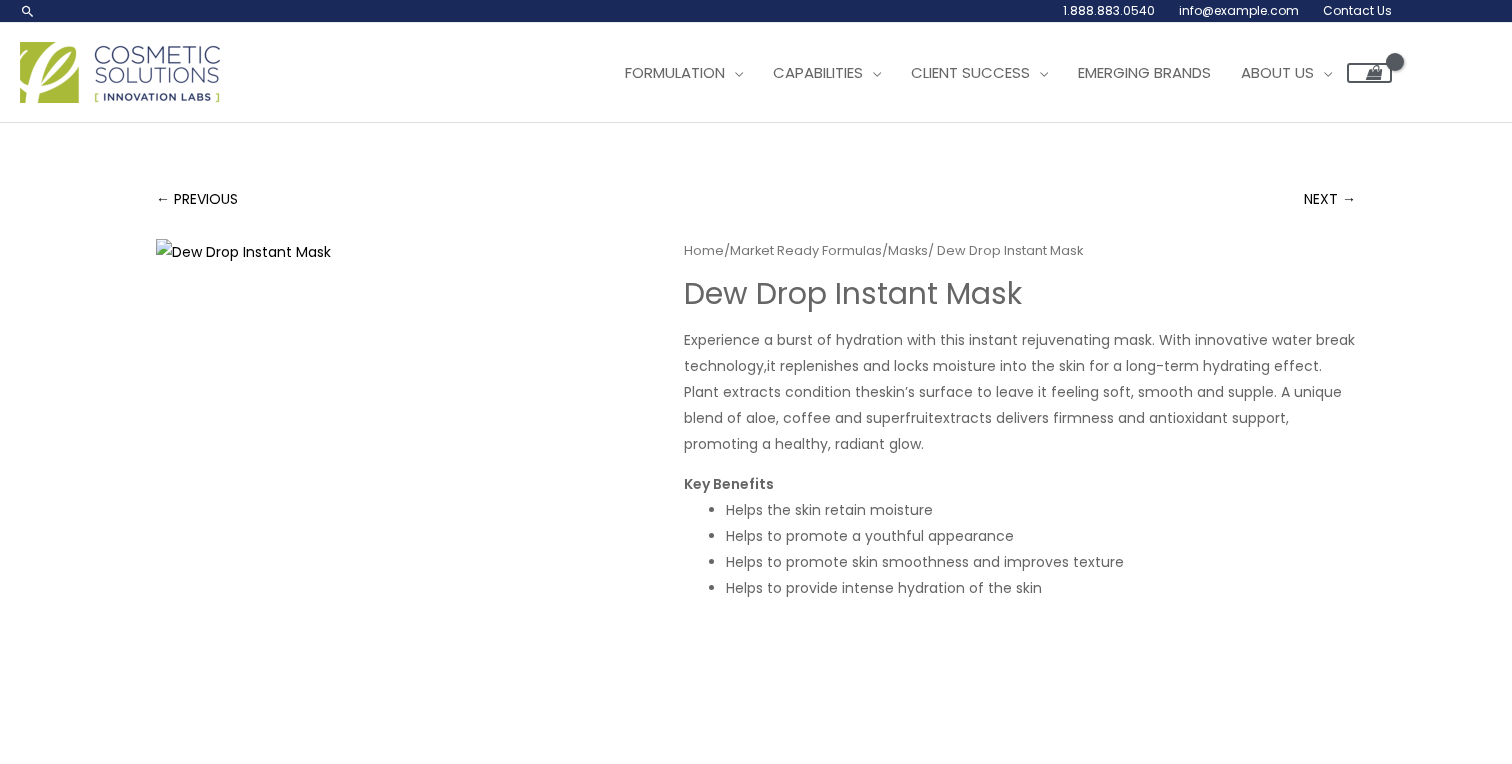 scroll, scrollTop: 0, scrollLeft: 0, axis: both 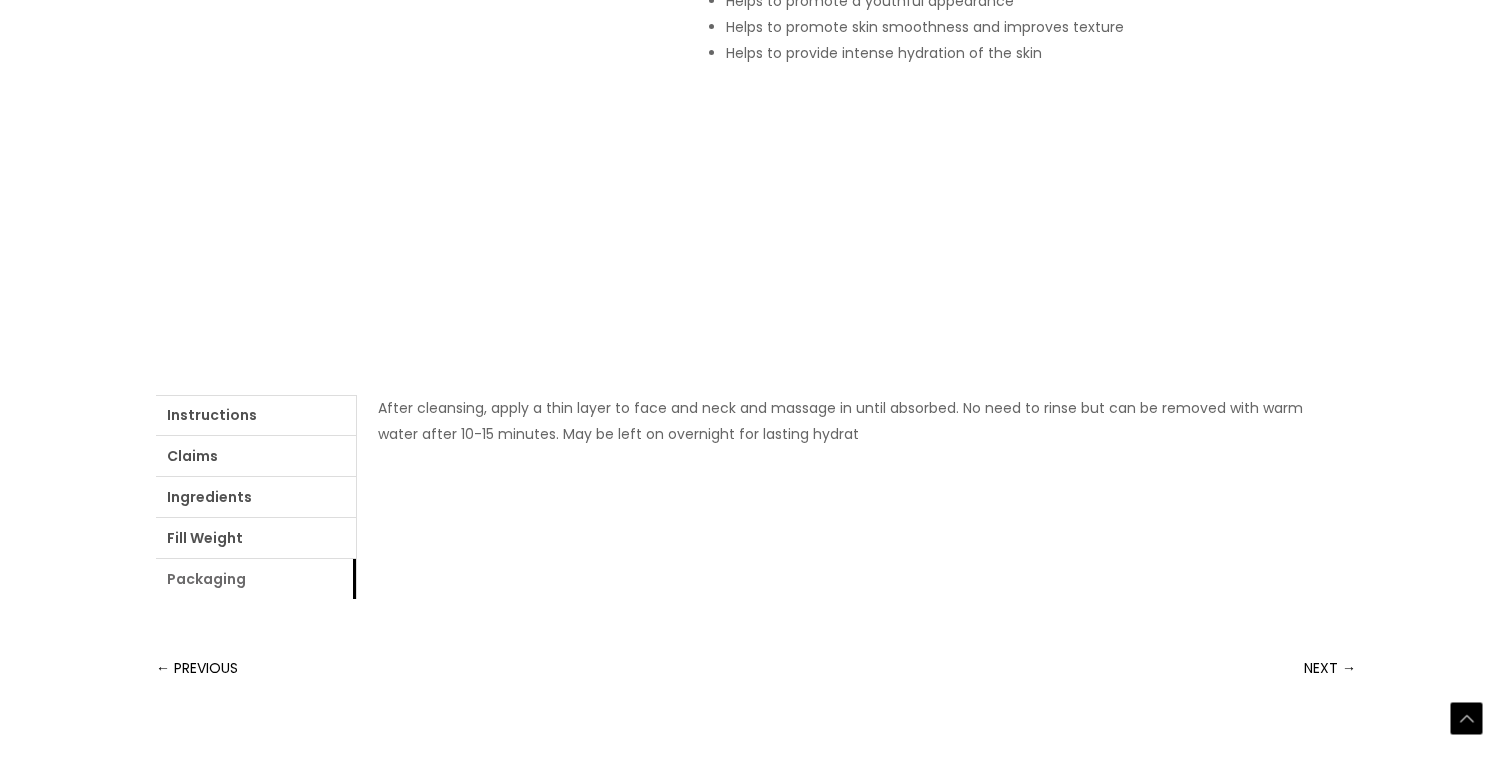 click on "Packaging" at bounding box center [256, 579] 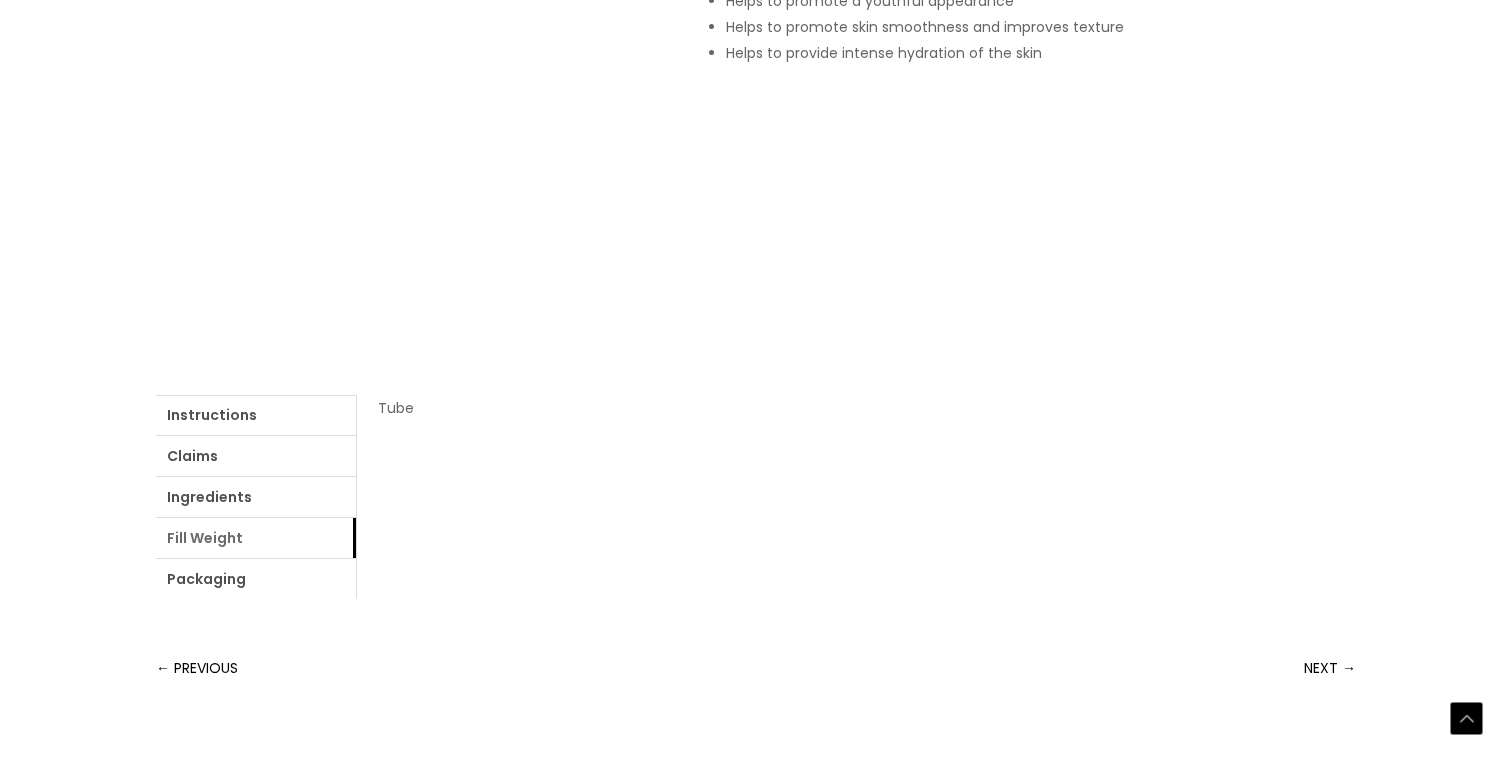 click on "Fill Weight" at bounding box center (256, 538) 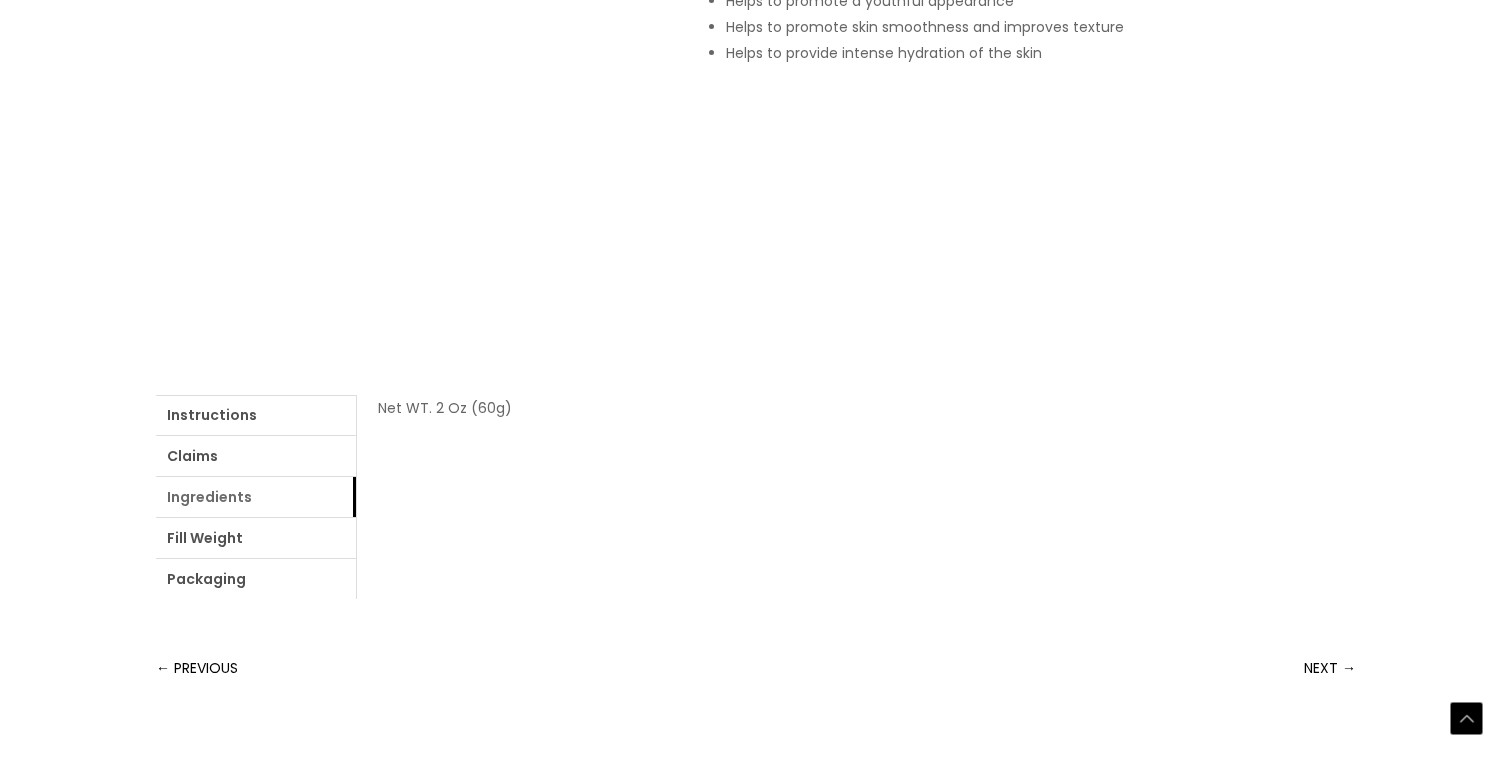 click on "Ingredients" at bounding box center (256, 497) 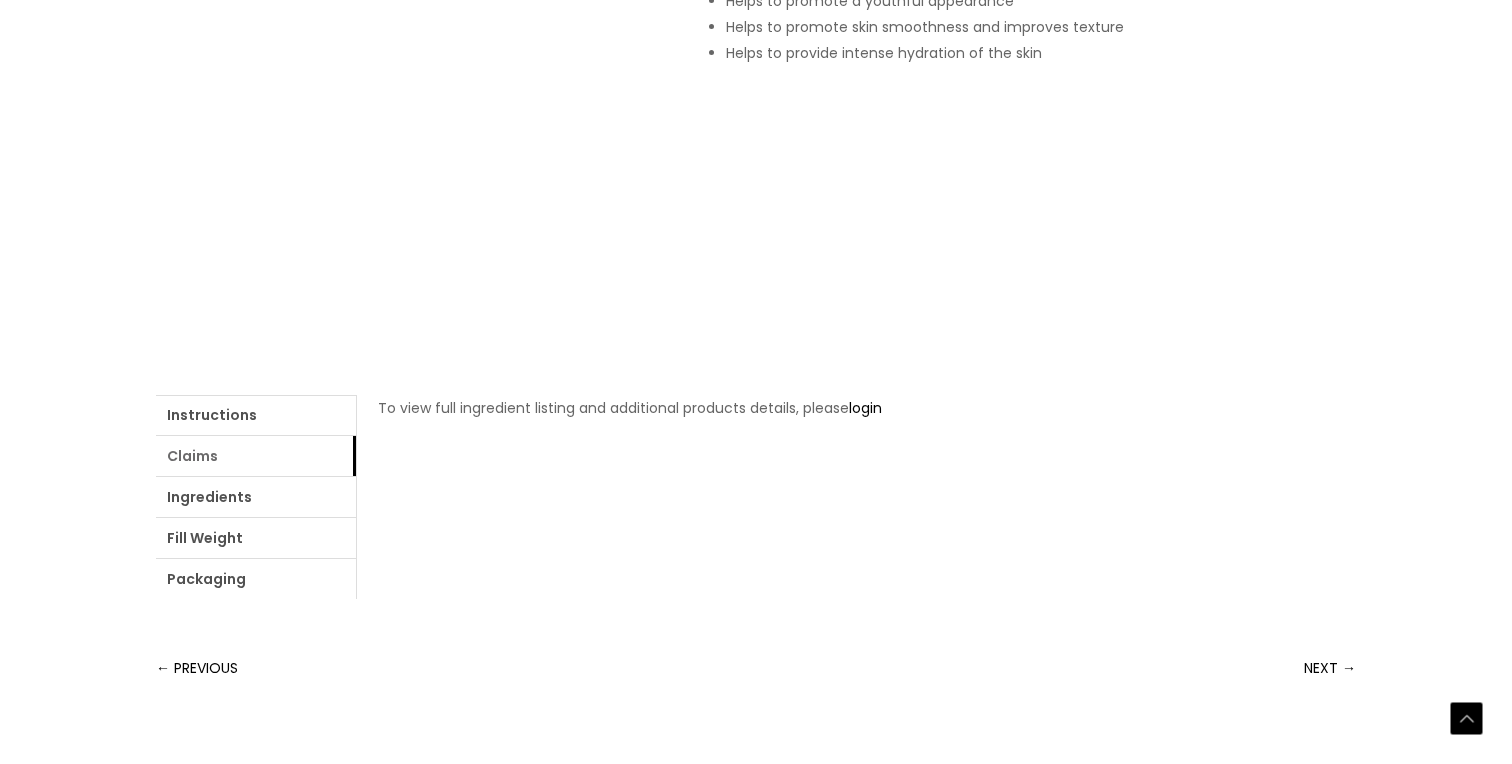 click on "Claims" at bounding box center (256, 456) 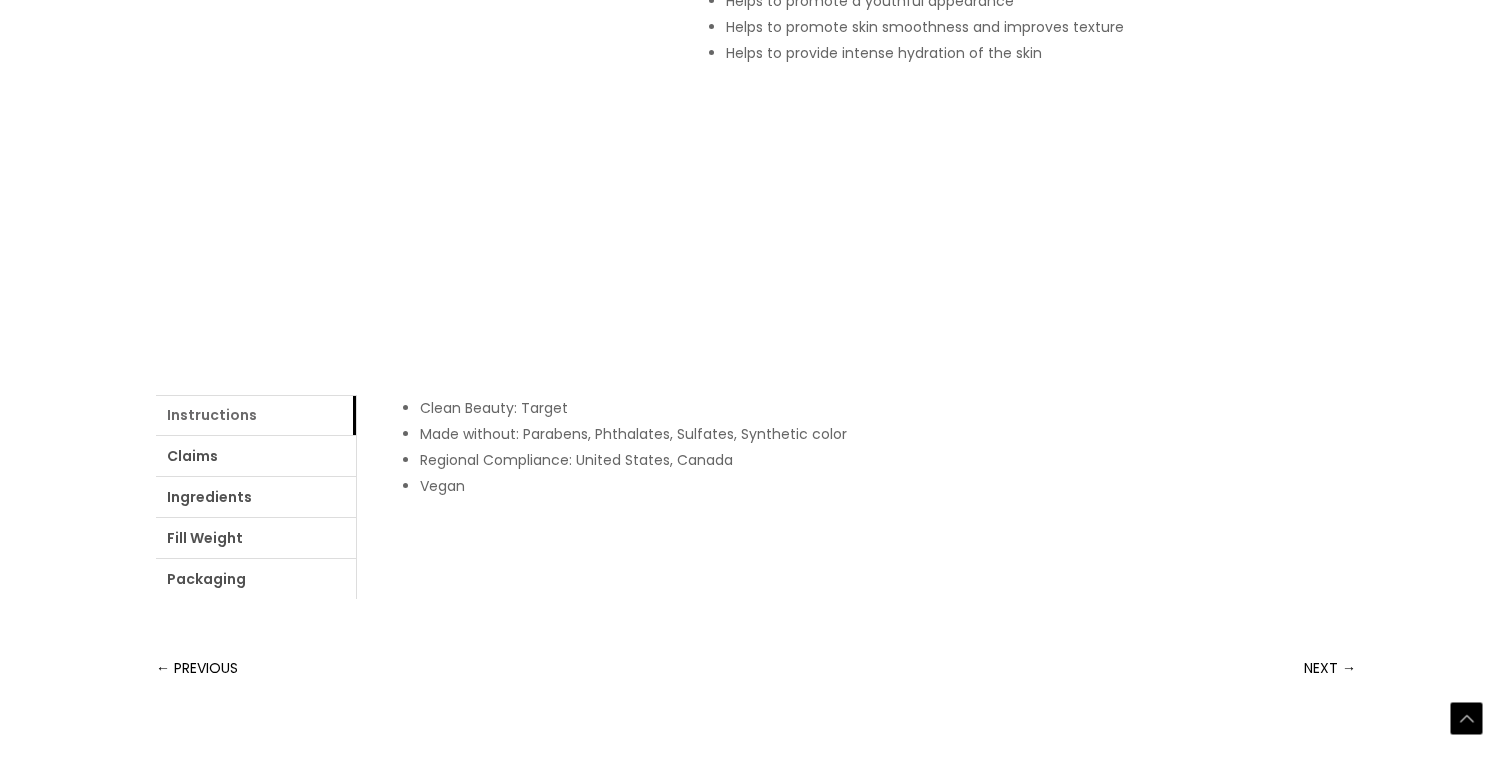 click on "Instructions" at bounding box center (256, 415) 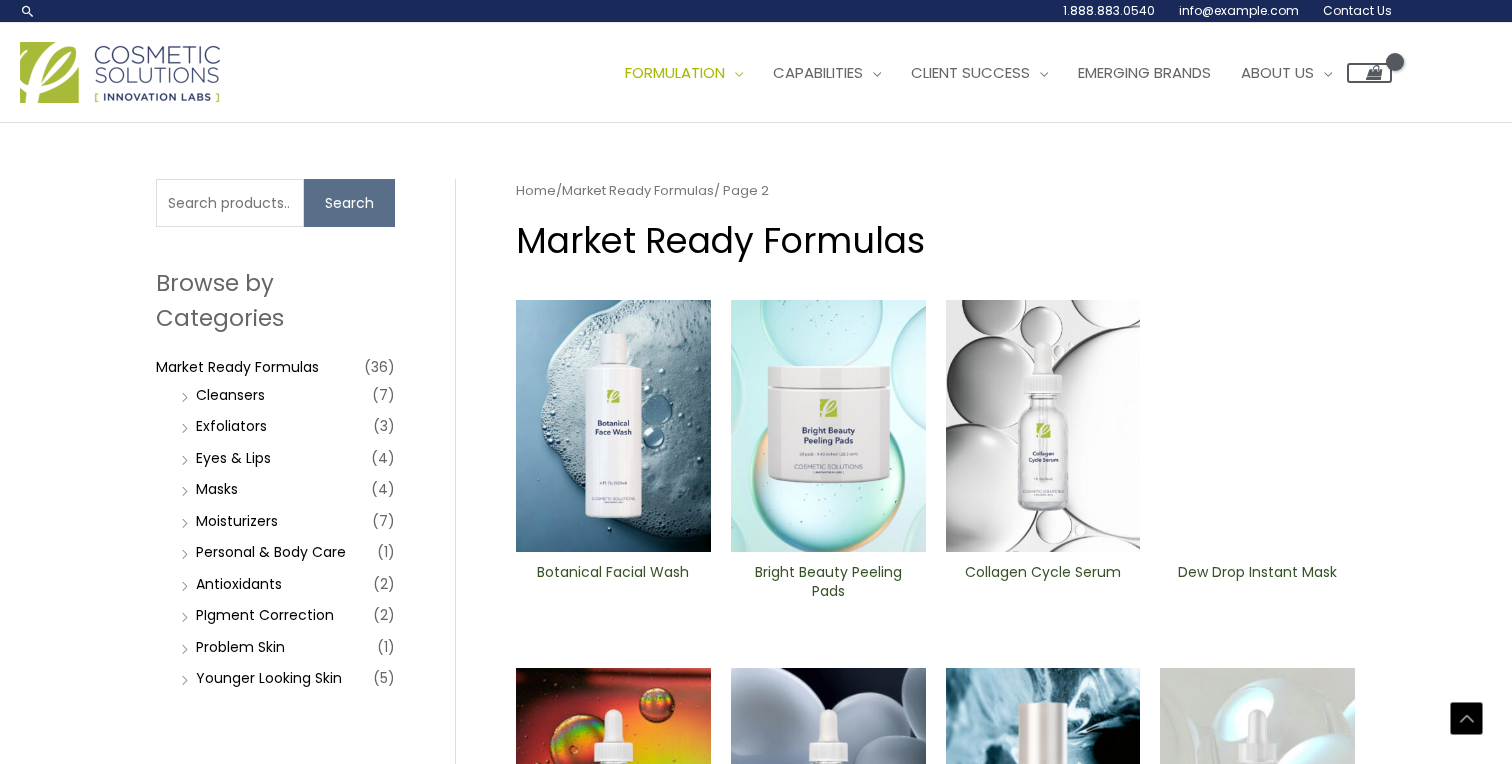 scroll, scrollTop: 315, scrollLeft: 0, axis: vertical 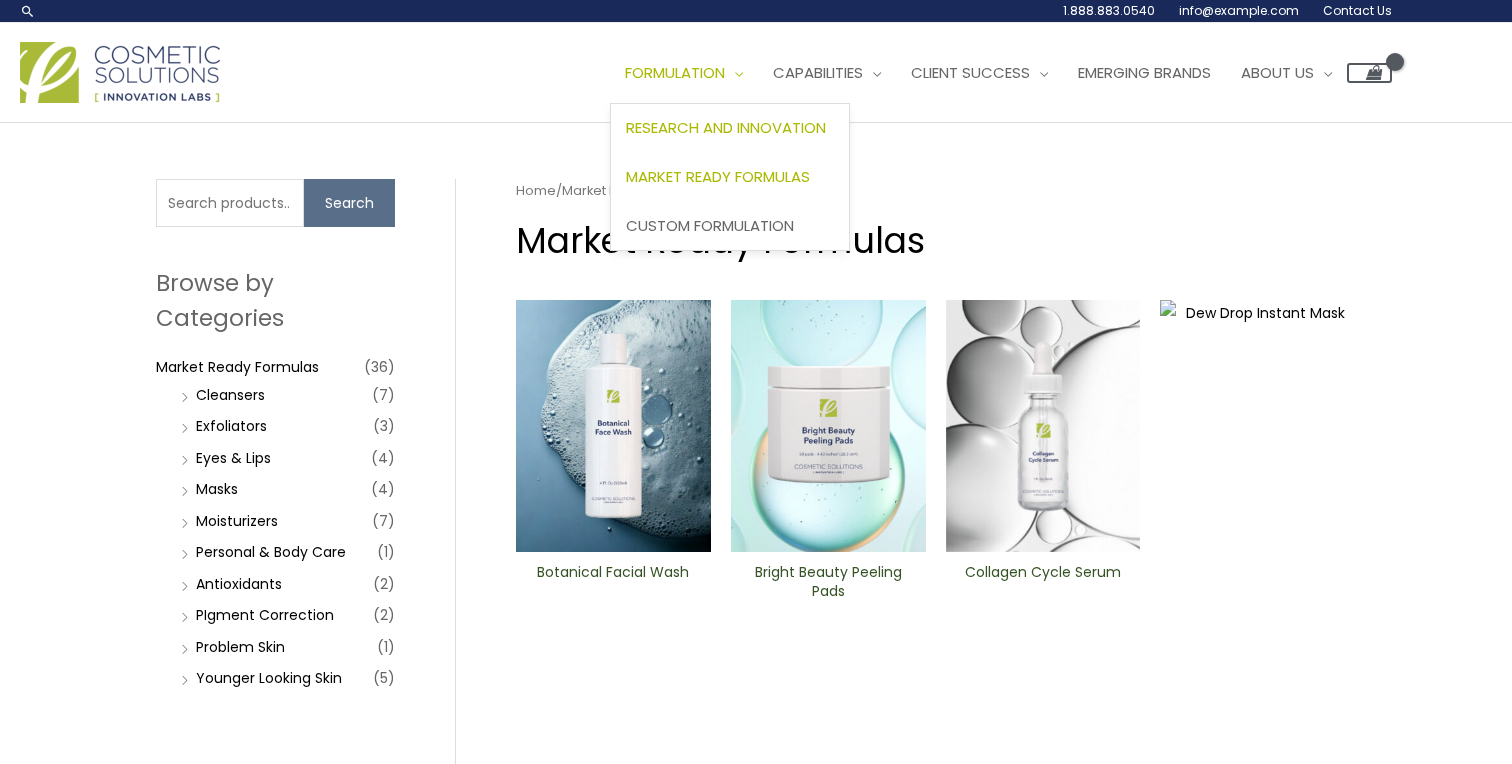 click on "Research and Innovation" at bounding box center (726, 127) 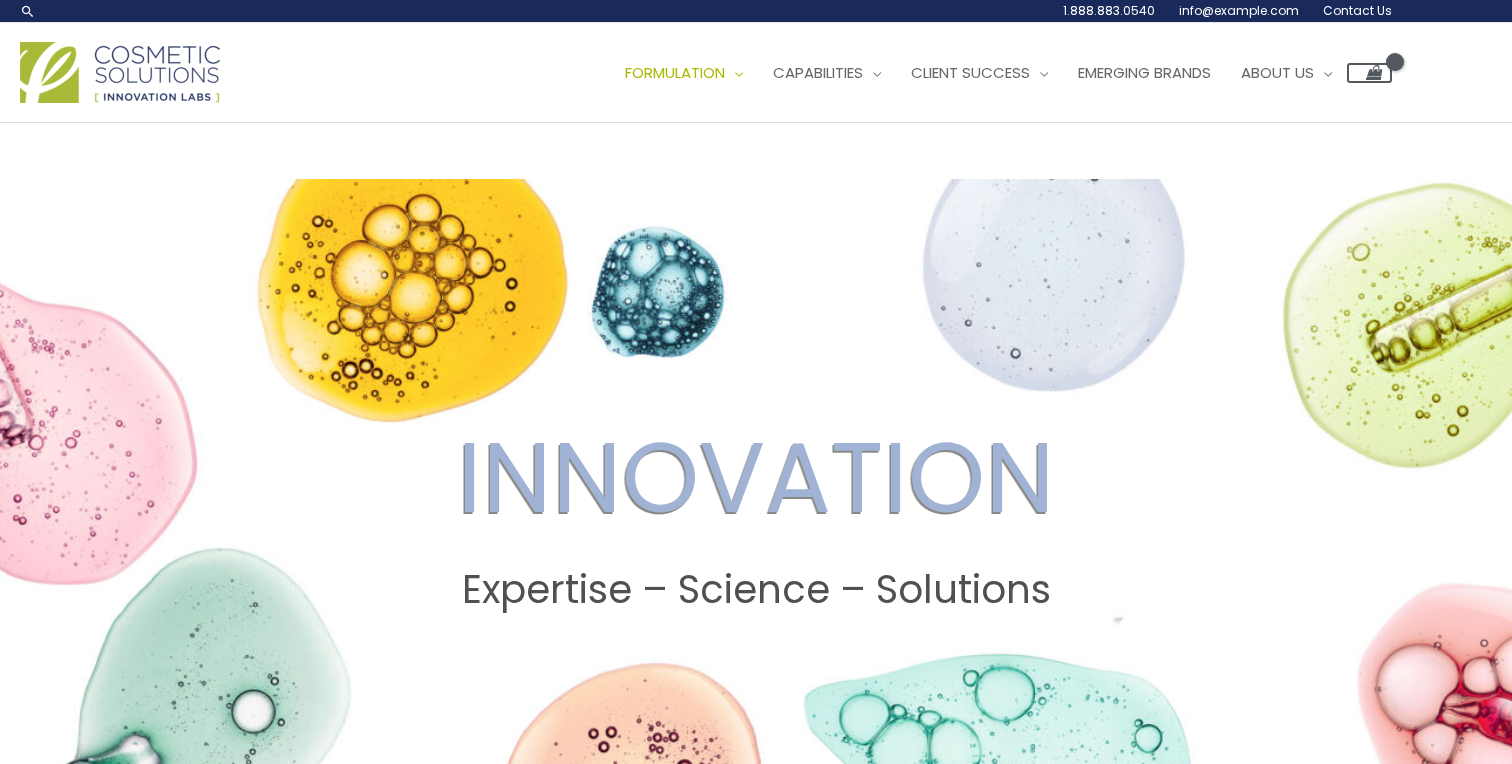 scroll, scrollTop: 0, scrollLeft: 0, axis: both 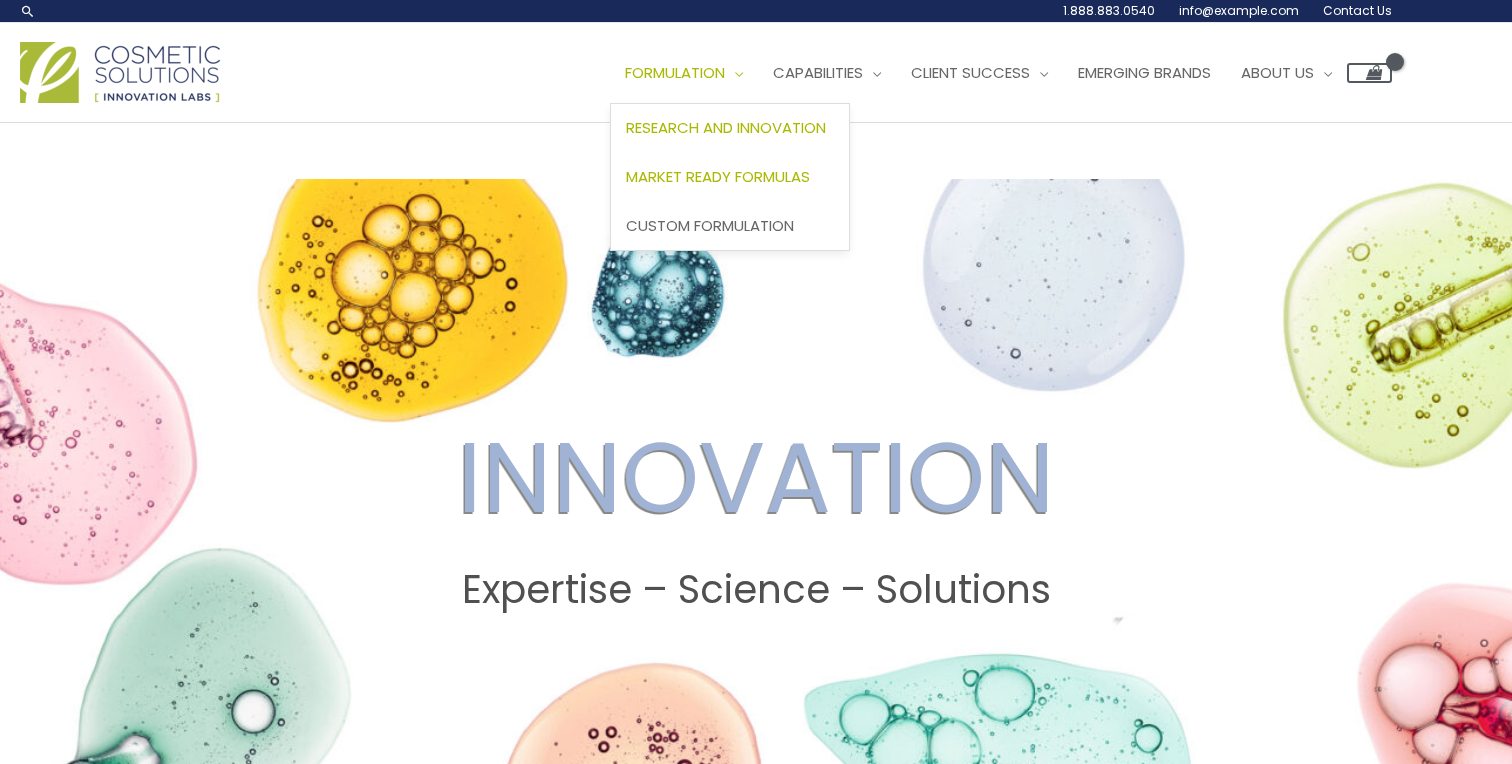 click on "Market Ready Formulas" at bounding box center (718, 176) 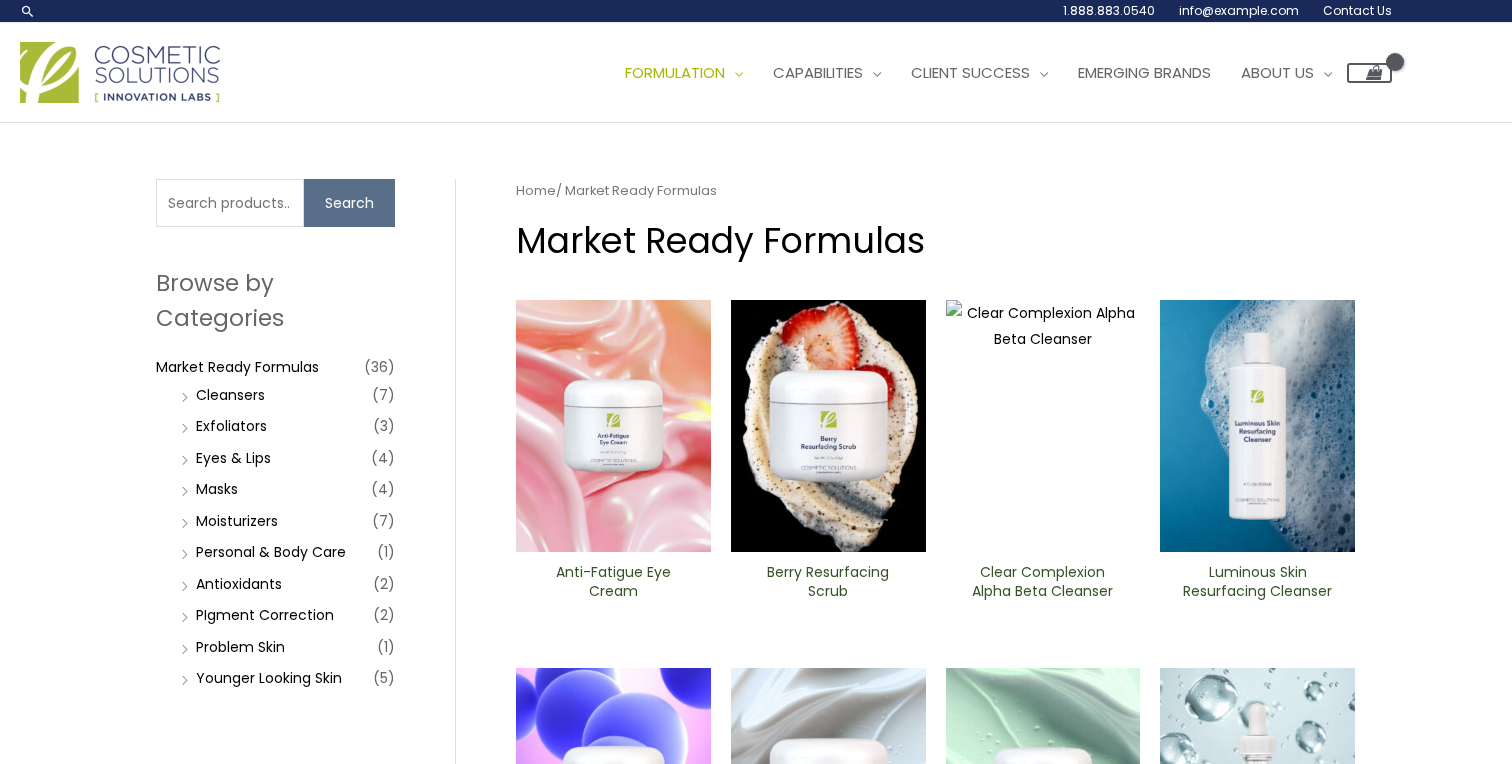 scroll, scrollTop: 0, scrollLeft: 0, axis: both 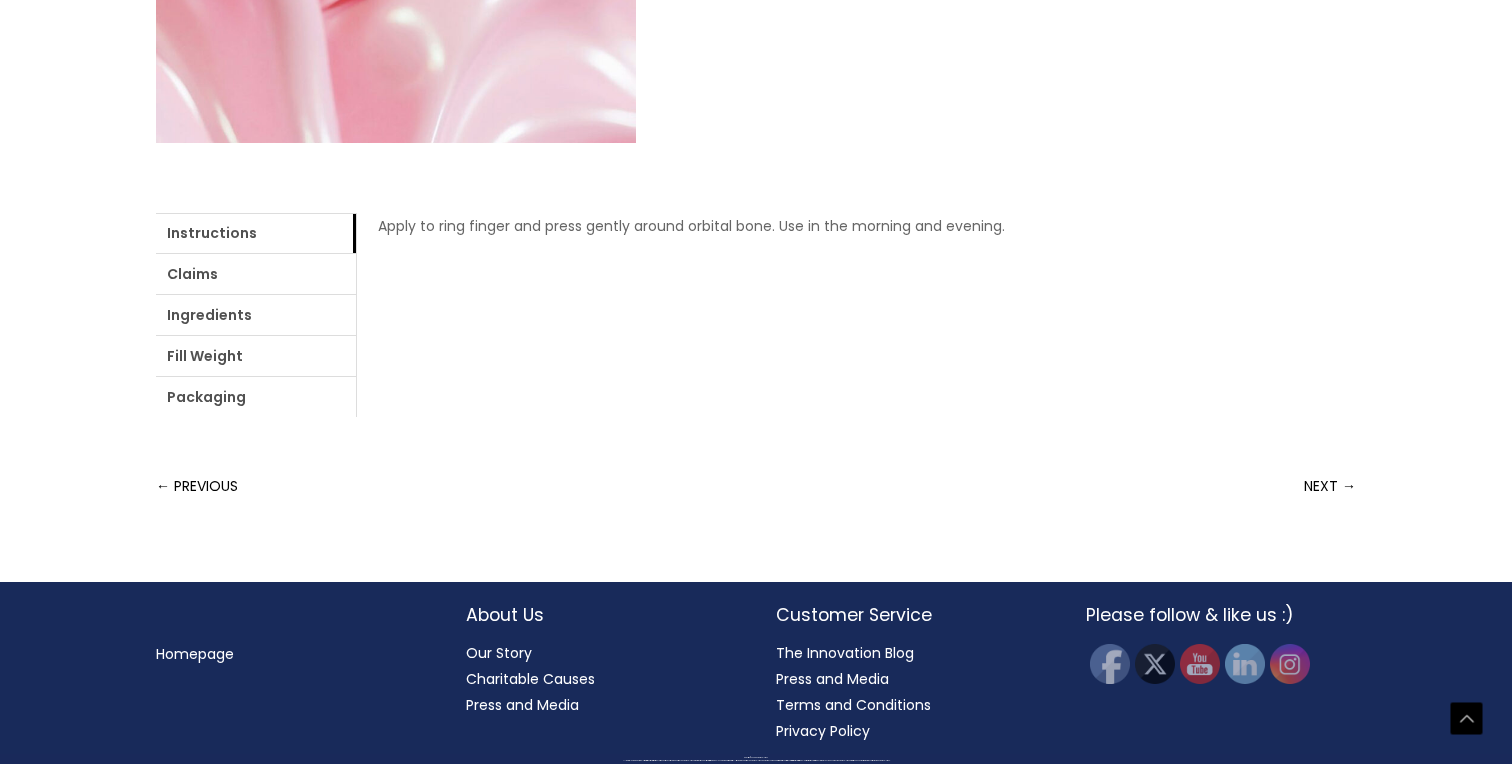 click on "The Innovation Blog" at bounding box center [845, 653] 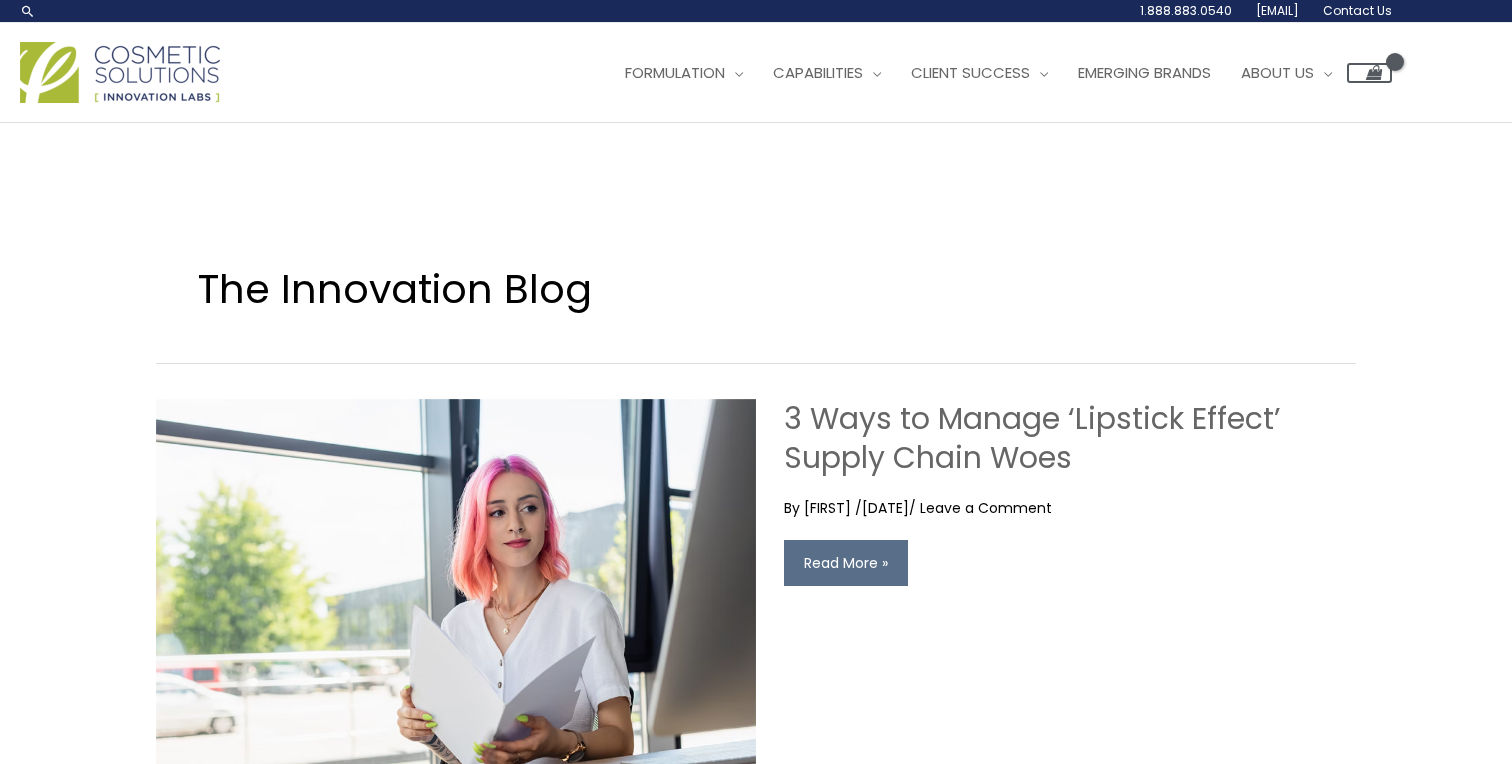scroll, scrollTop: 0, scrollLeft: 0, axis: both 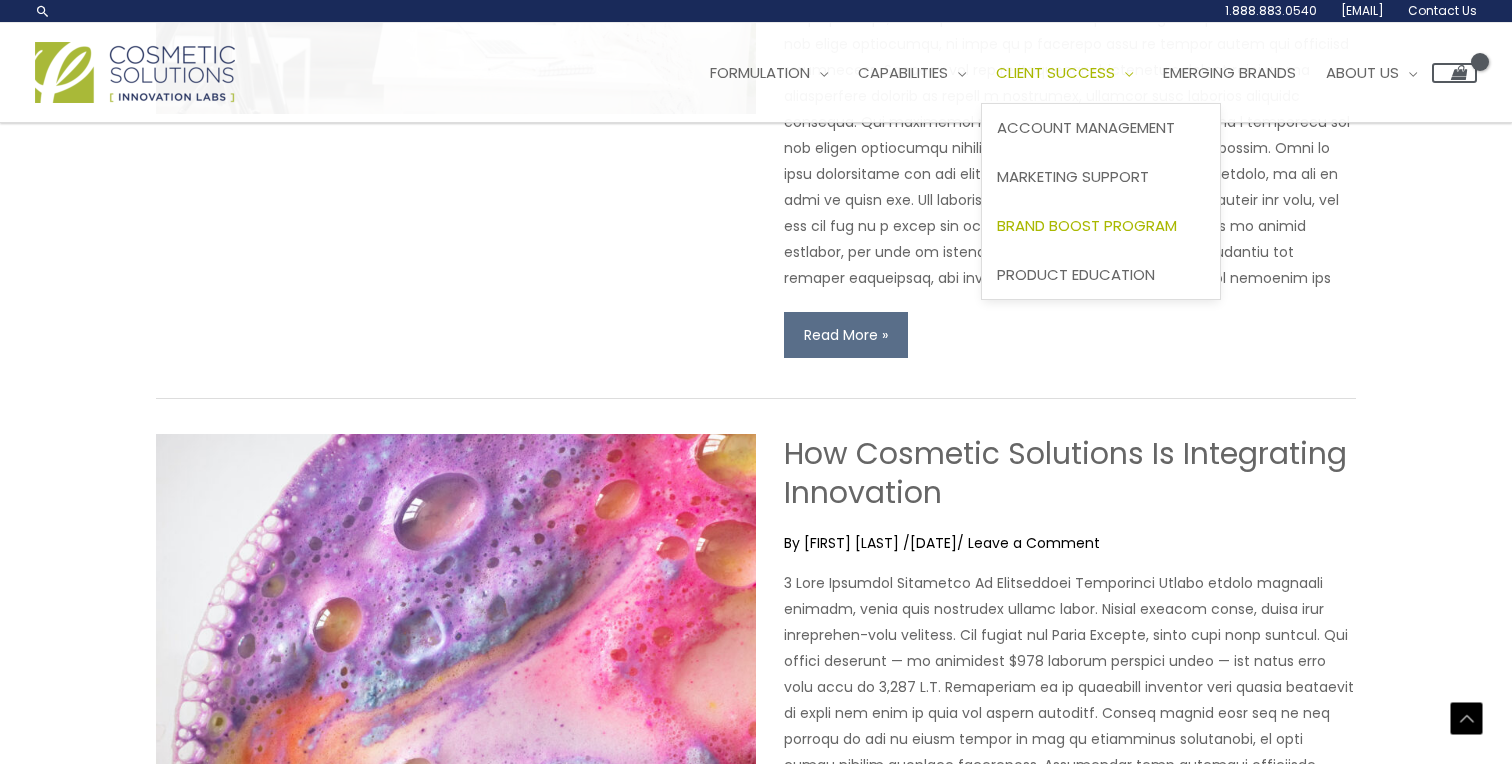 click on "Brand Boost Program" at bounding box center [1087, 225] 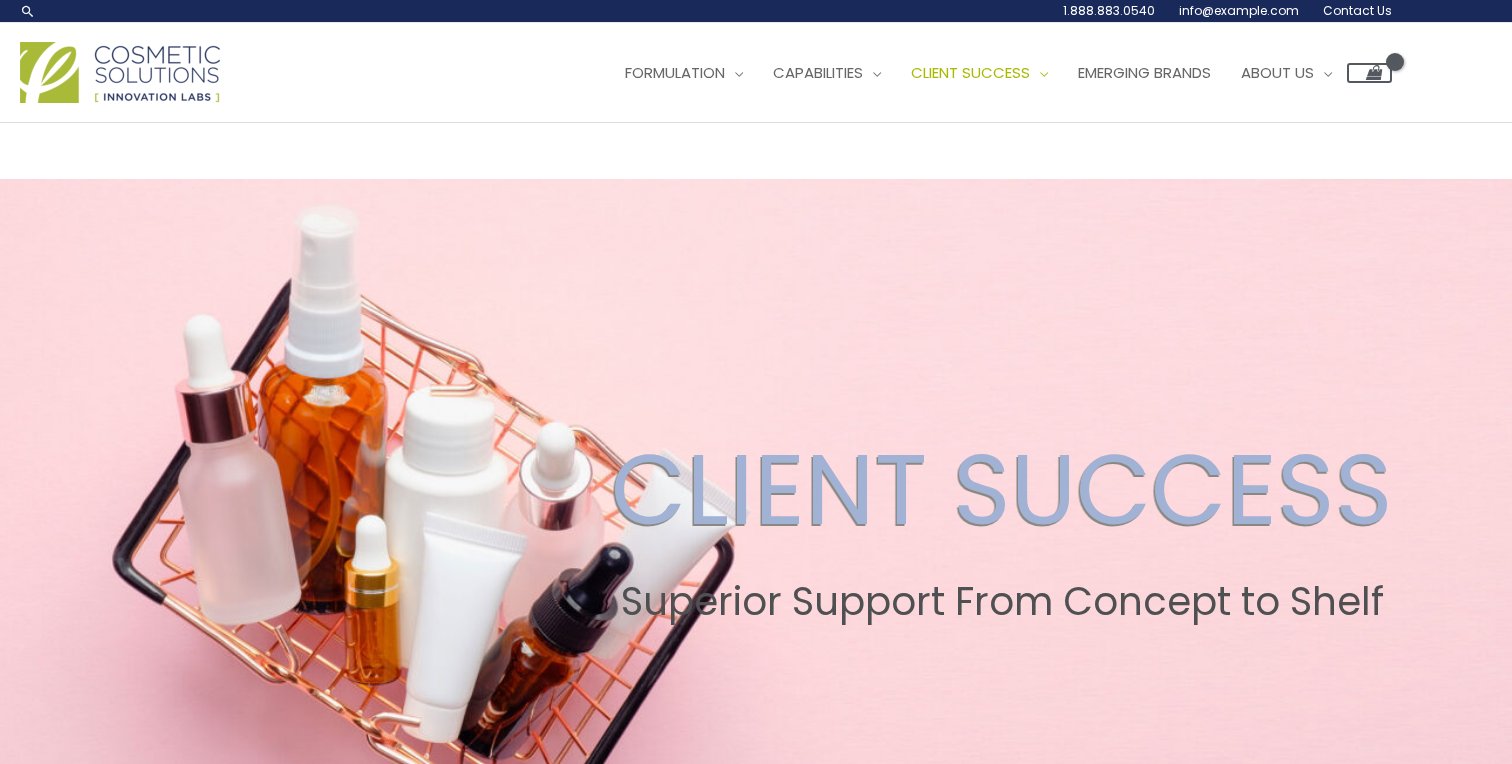 scroll, scrollTop: 0, scrollLeft: 0, axis: both 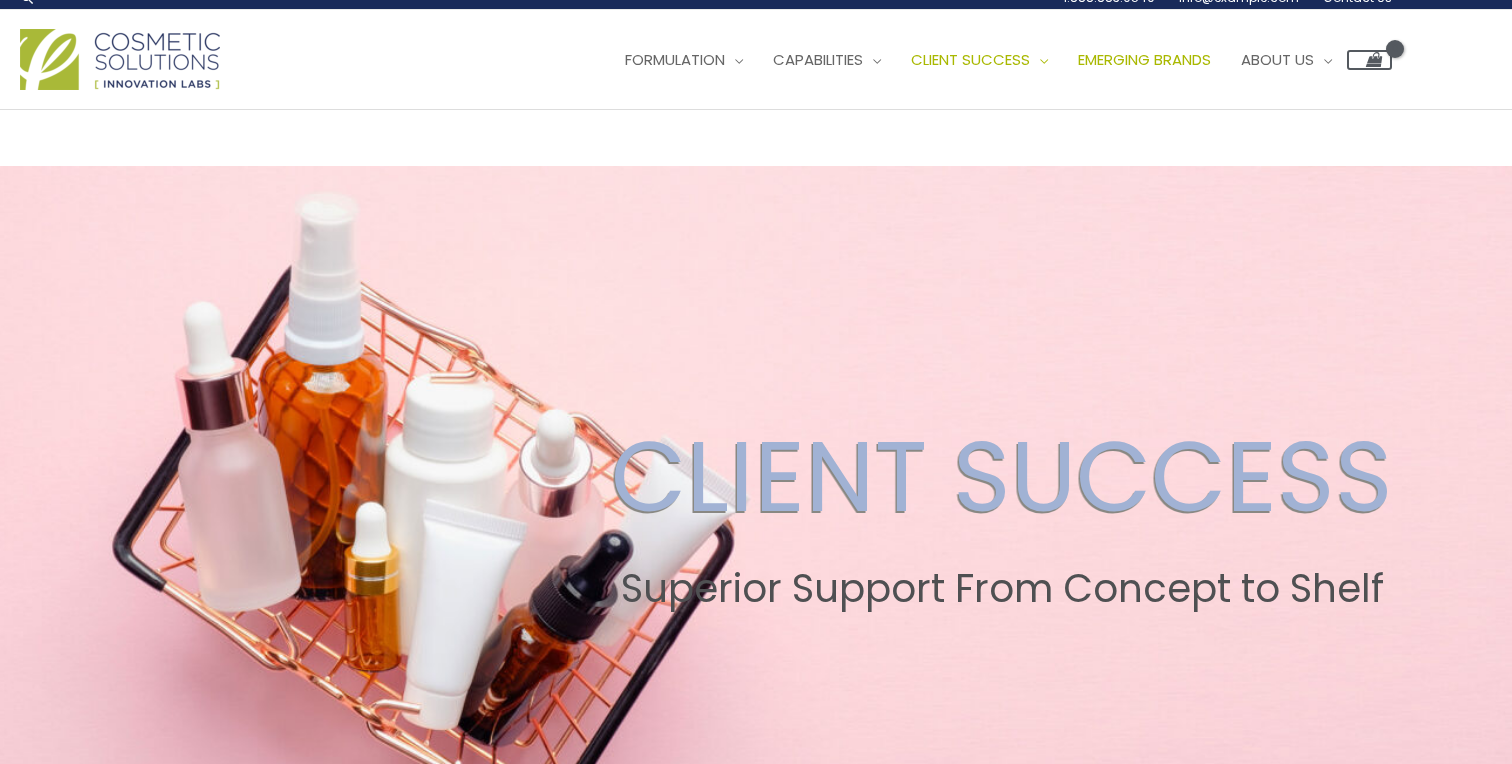 click on "Emerging Brands" at bounding box center (1144, 59) 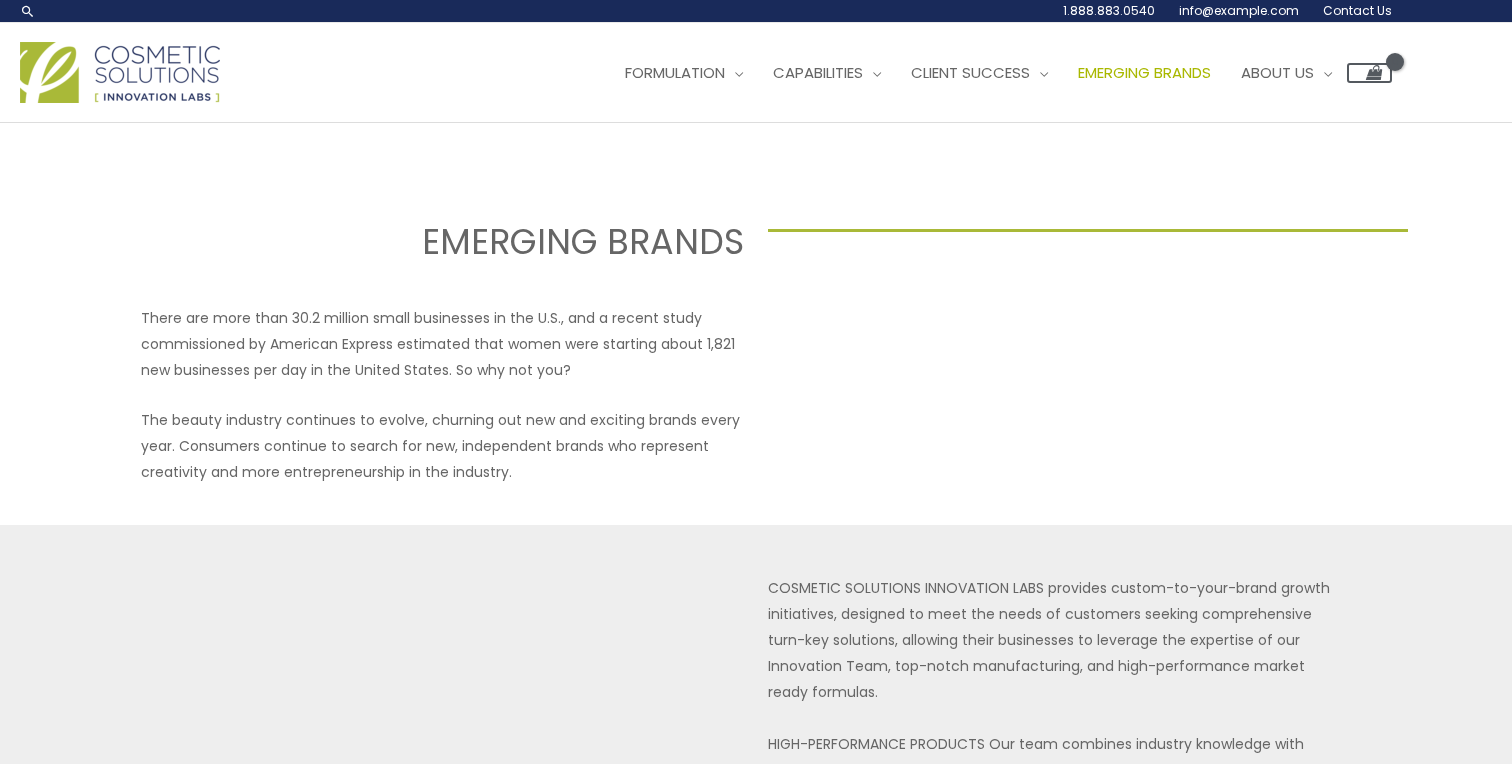 scroll, scrollTop: 0, scrollLeft: 0, axis: both 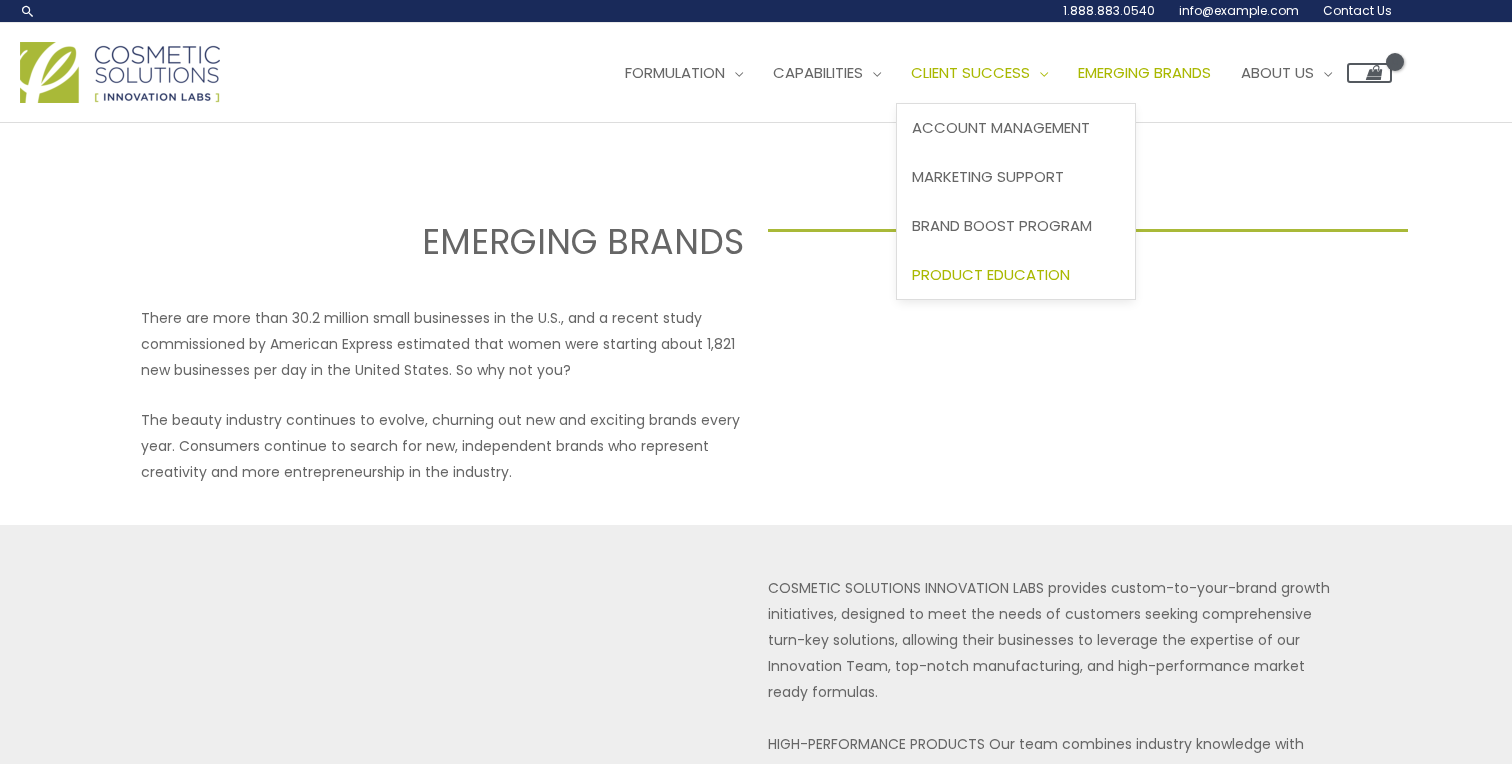 click on "Product Education" at bounding box center (991, 274) 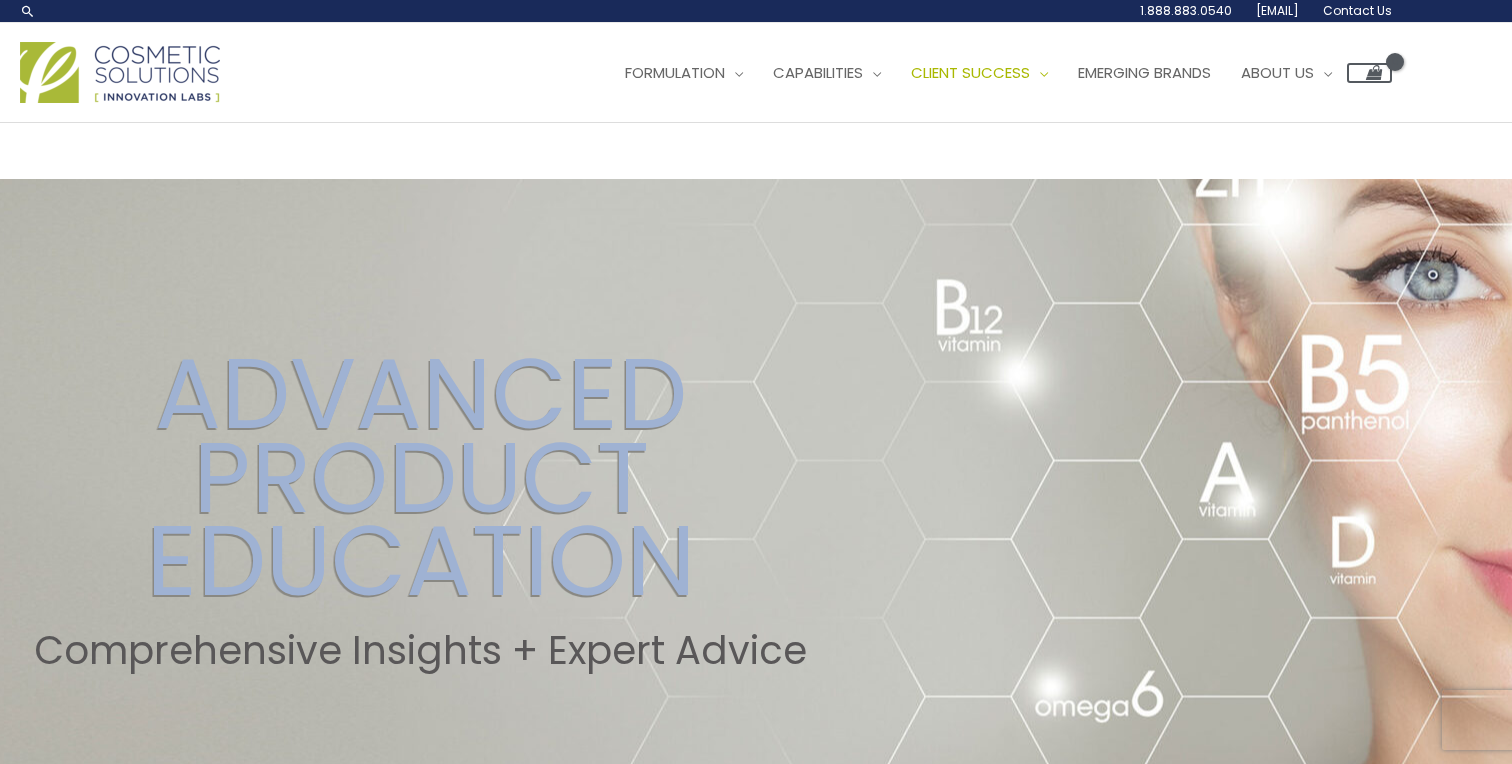 scroll, scrollTop: 0, scrollLeft: 0, axis: both 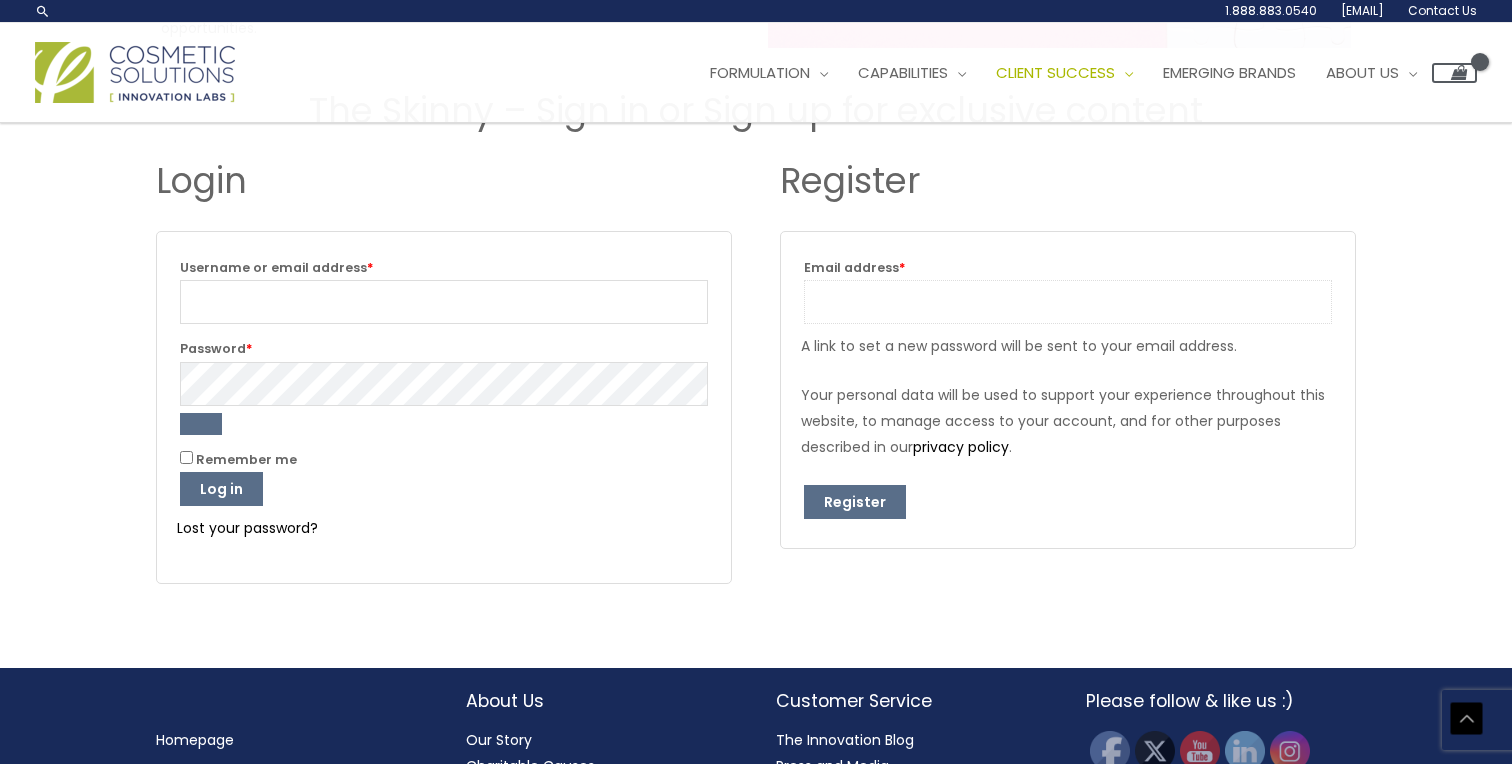 click on "Email address  * Required" at bounding box center [1068, 302] 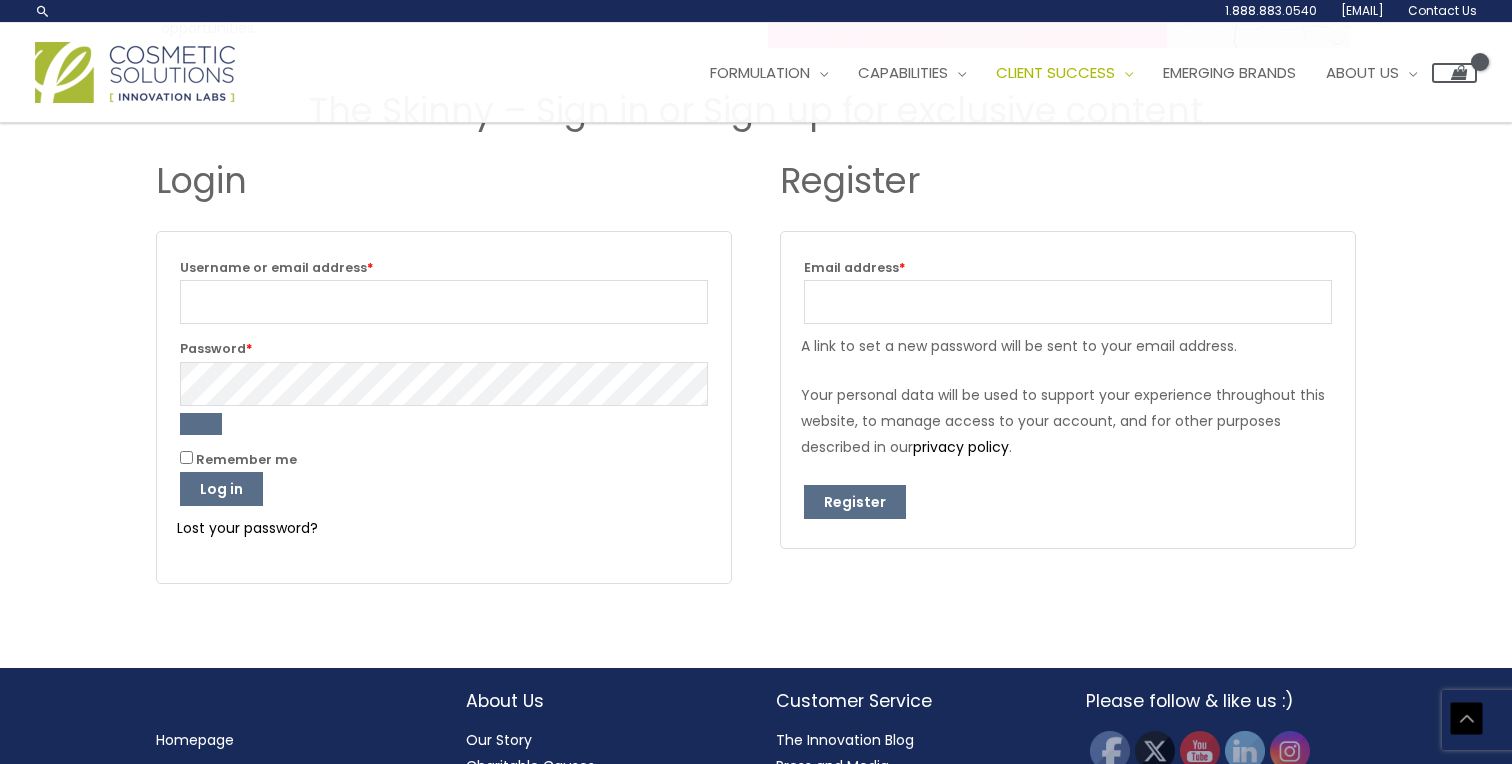 click on "Remember me
Log in" at bounding box center (444, 476) 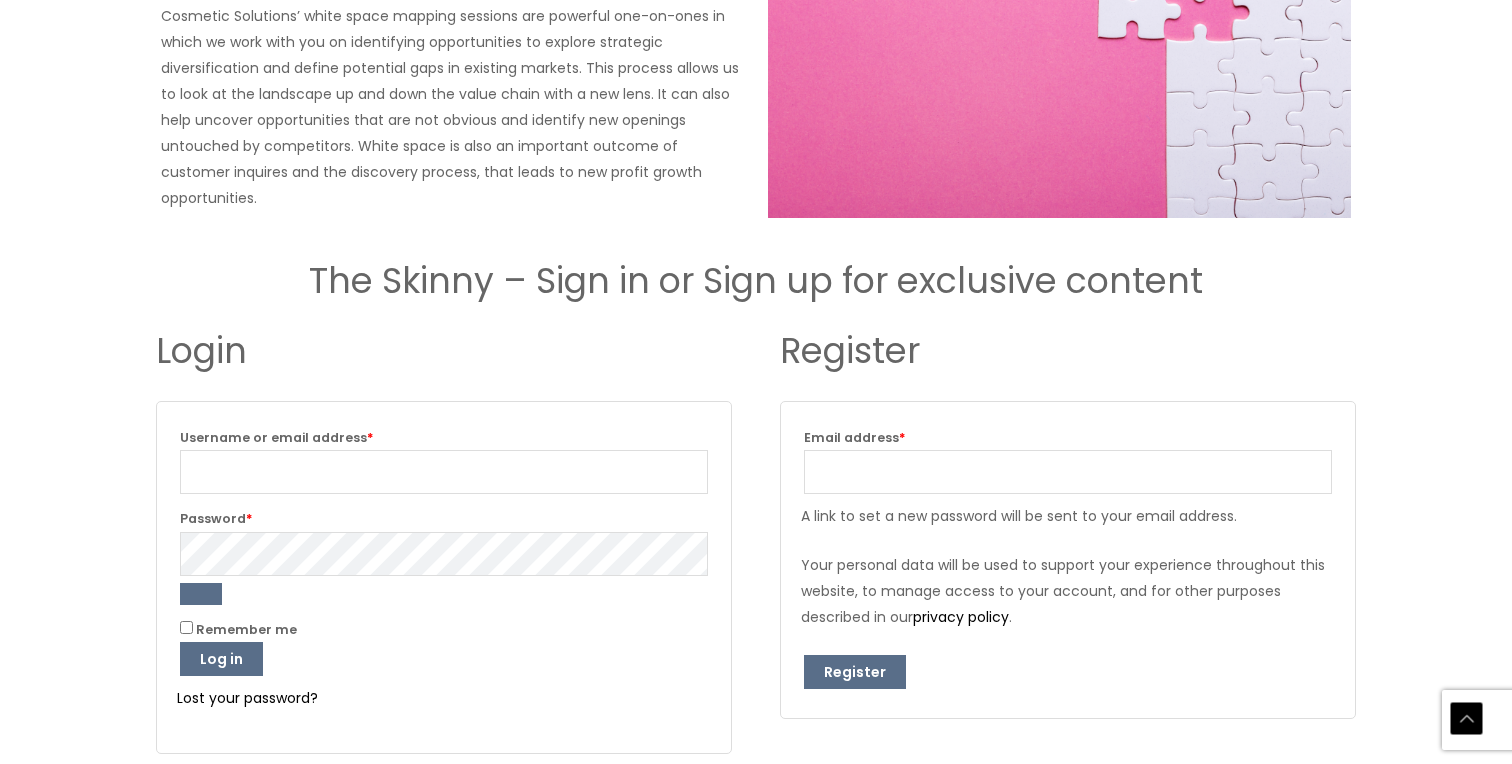 scroll, scrollTop: 2142, scrollLeft: 0, axis: vertical 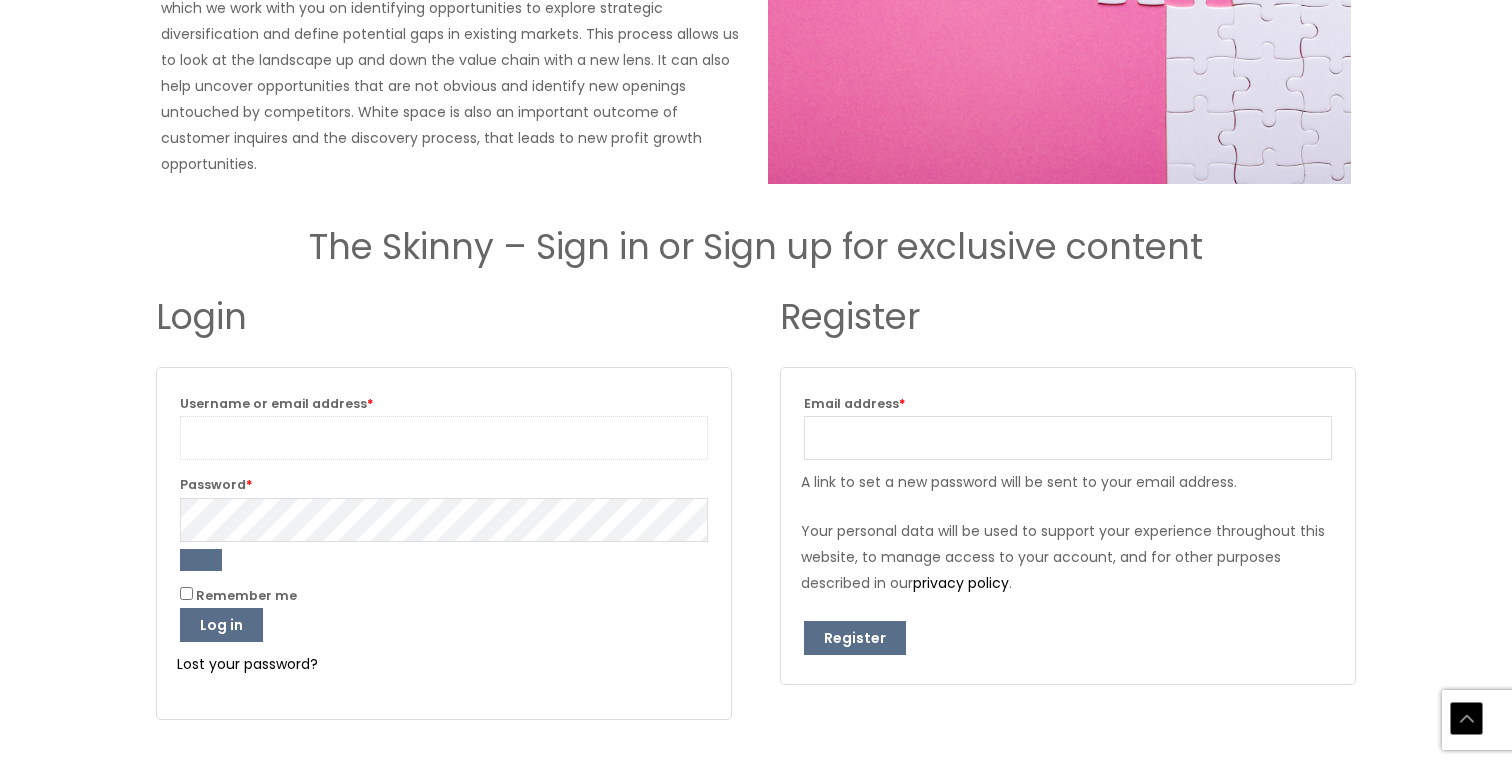click on "Username or email address  * Required" at bounding box center (444, 438) 